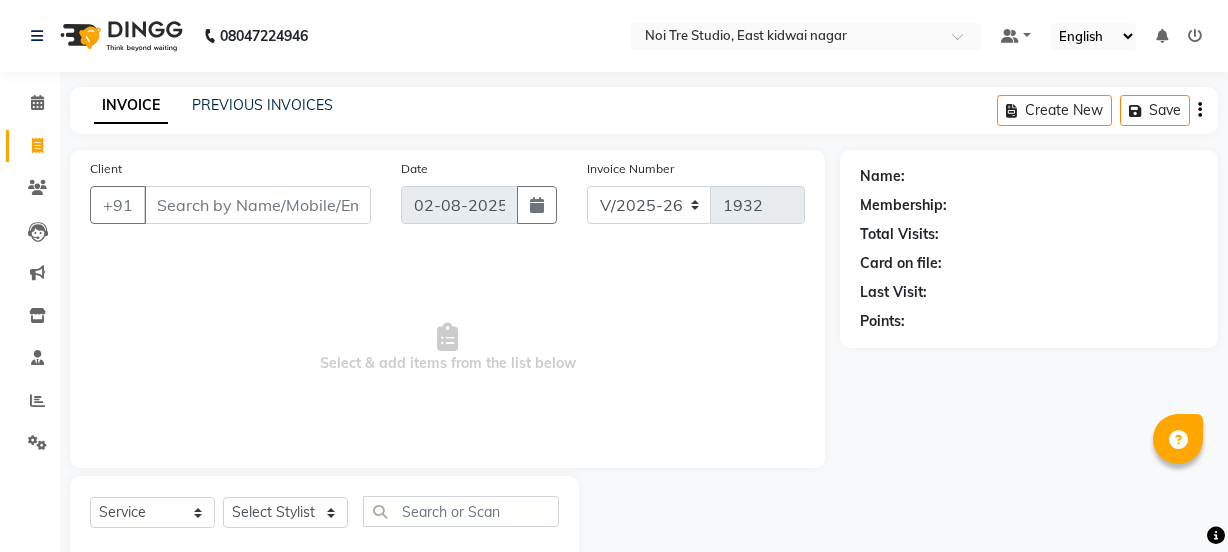 select on "4884" 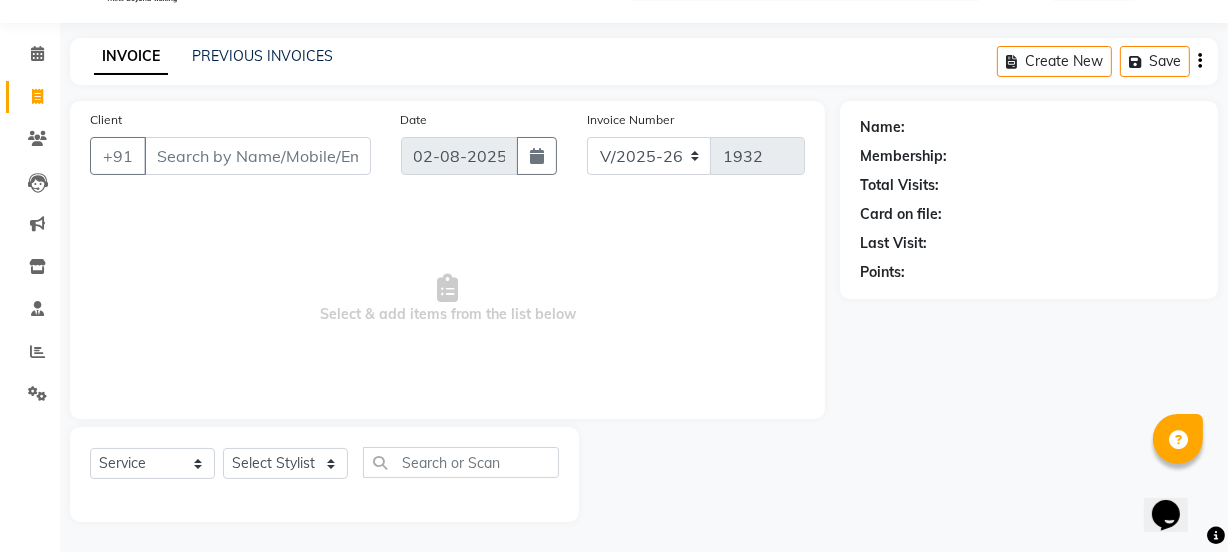 scroll, scrollTop: 0, scrollLeft: 0, axis: both 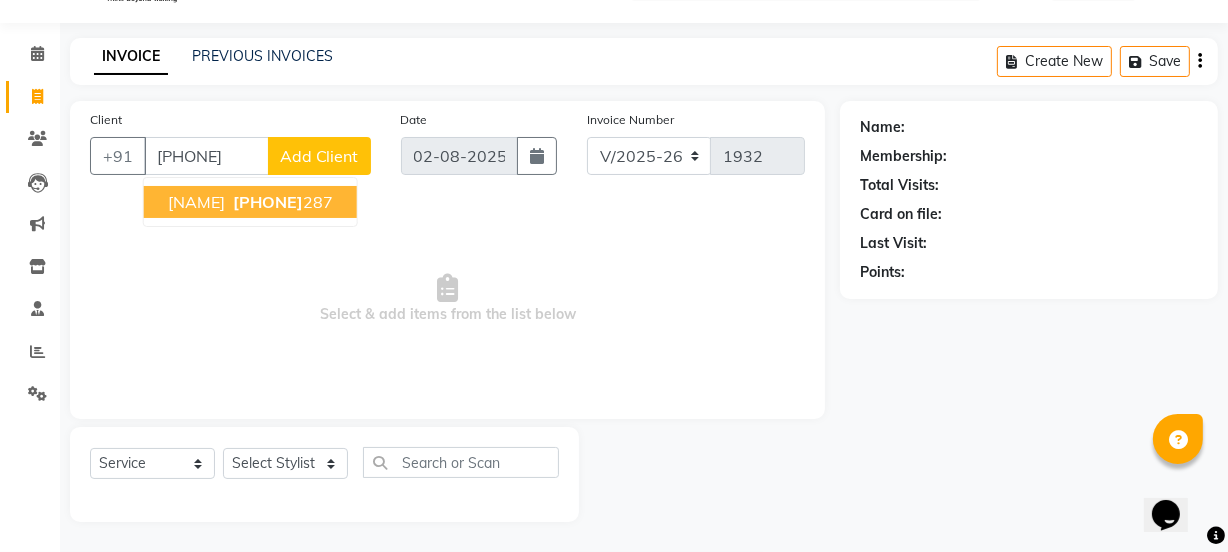 click on "8802910 287" at bounding box center [281, 202] 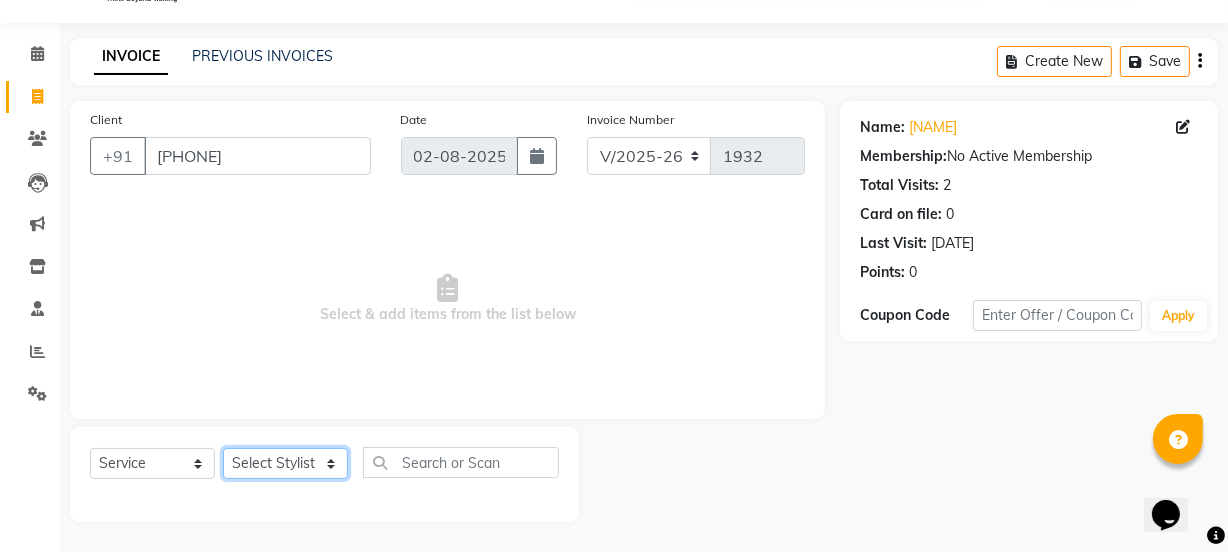 click on "Select Stylist [FIRST] [FIRST] [FIRST] [FIRST] [FIRST] [FIRST] [FIRST] [FIRST] [FIRST] [FIRST] [FIRST] [FIRST] [FIRST] [FIRST] [FIRST] [FIRST] [FIRST] [FIRST] [FIRST] [FIRST] [FIRST]" 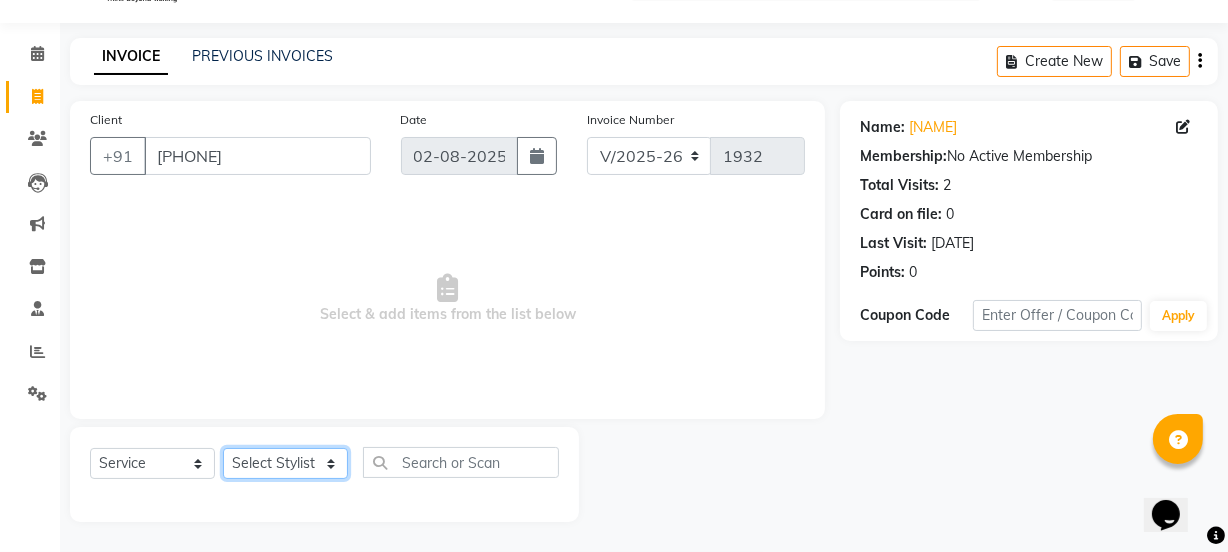 select on "65609" 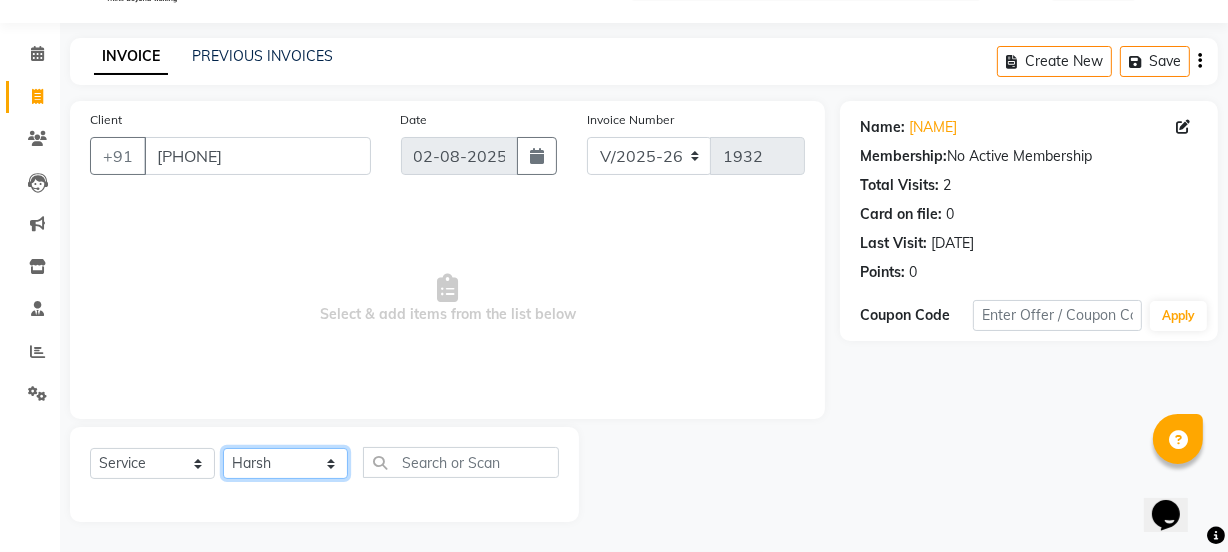 click on "Select Stylist [FIRST] [FIRST] [FIRST] [FIRST] [FIRST] [FIRST] [FIRST] [FIRST] [FIRST] [FIRST] [FIRST] [FIRST] [FIRST] [FIRST] [FIRST] [FIRST] [FIRST] [FIRST] [FIRST] [FIRST] [FIRST]" 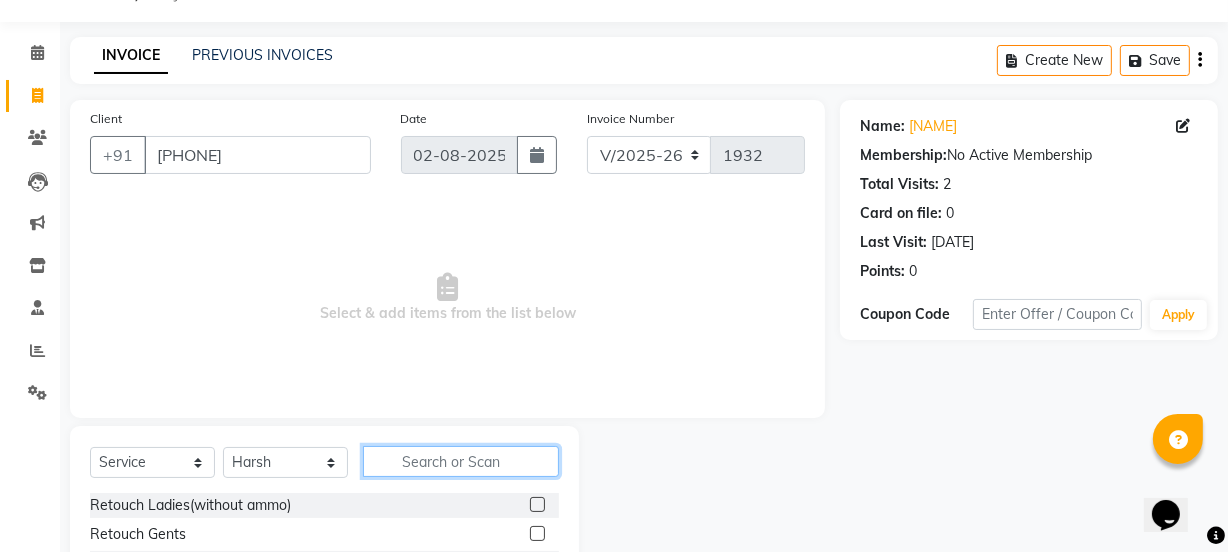 click 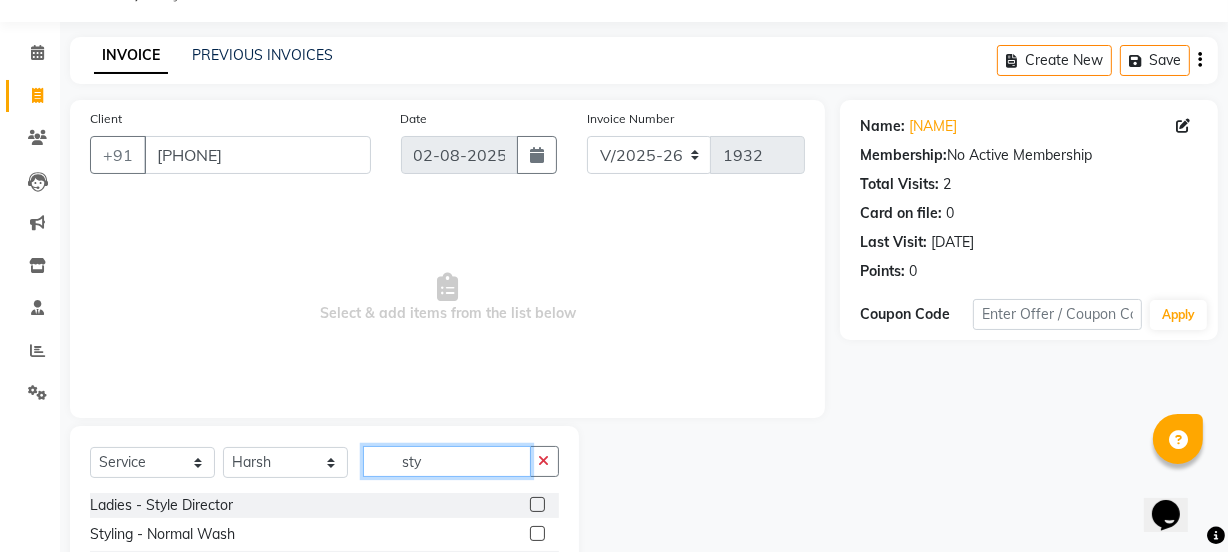 type on "sty" 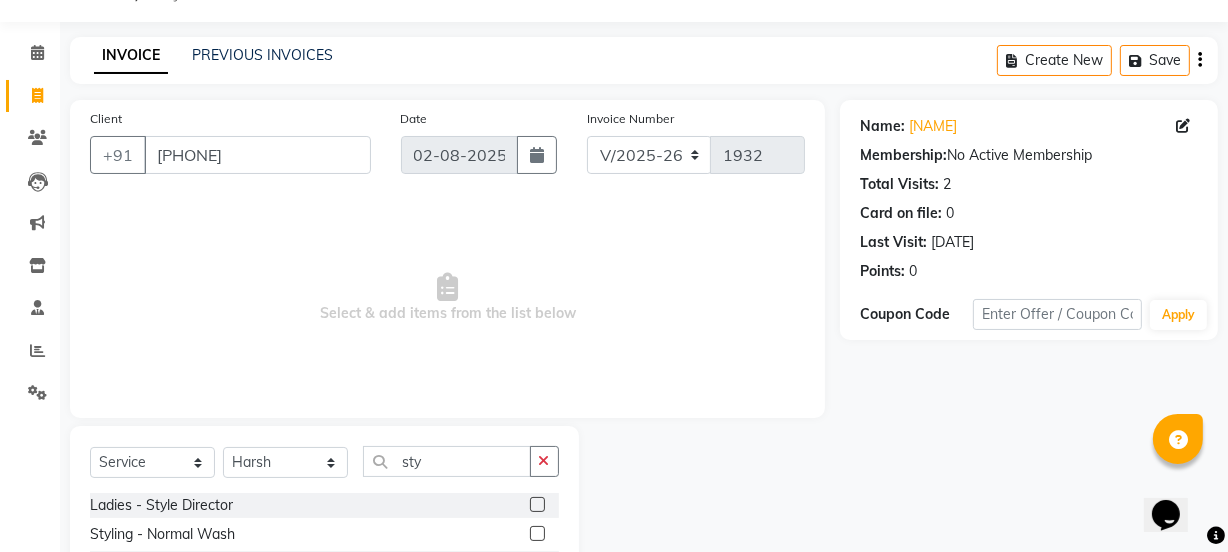 click 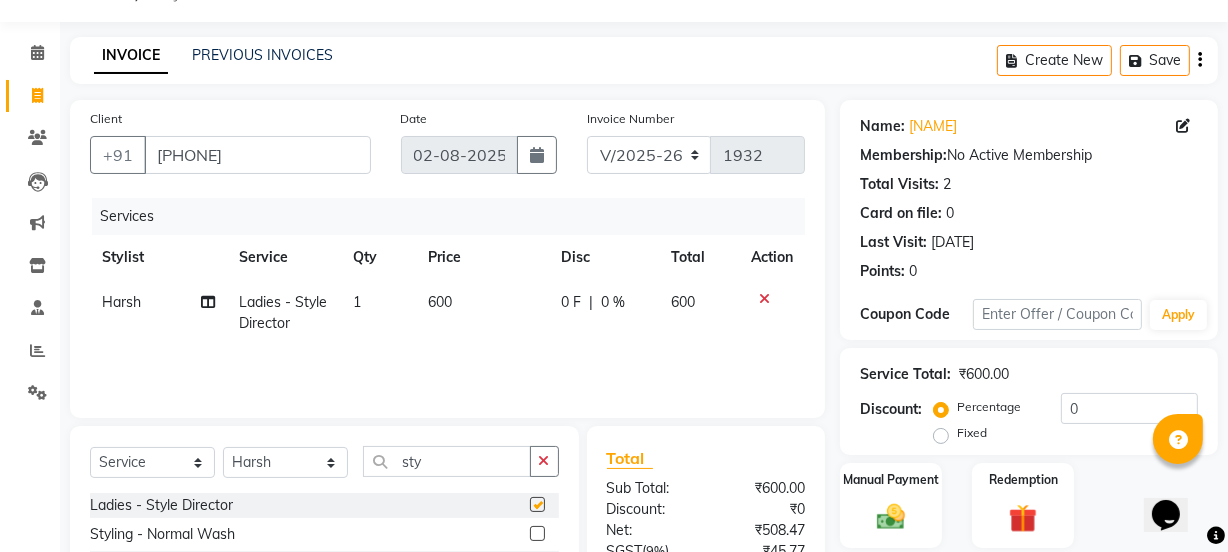 checkbox on "false" 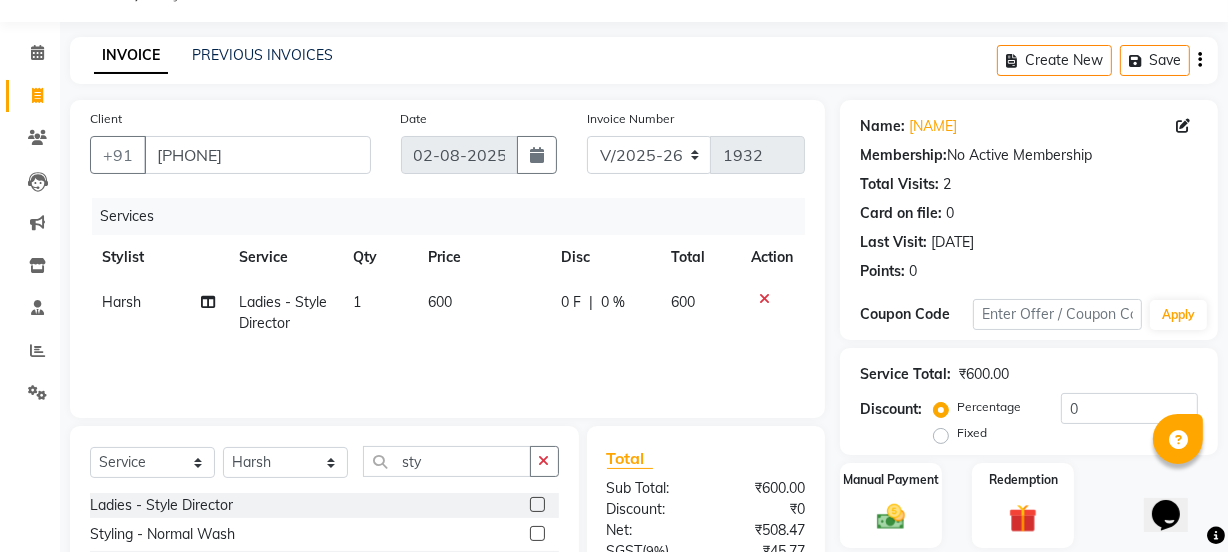 click on "600" 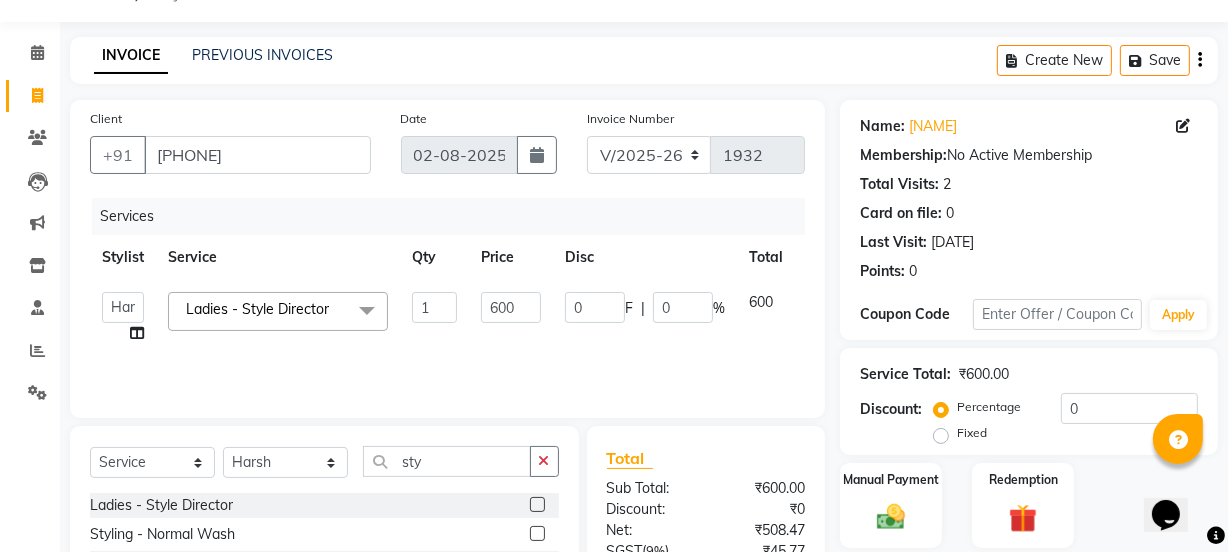 click on "1" 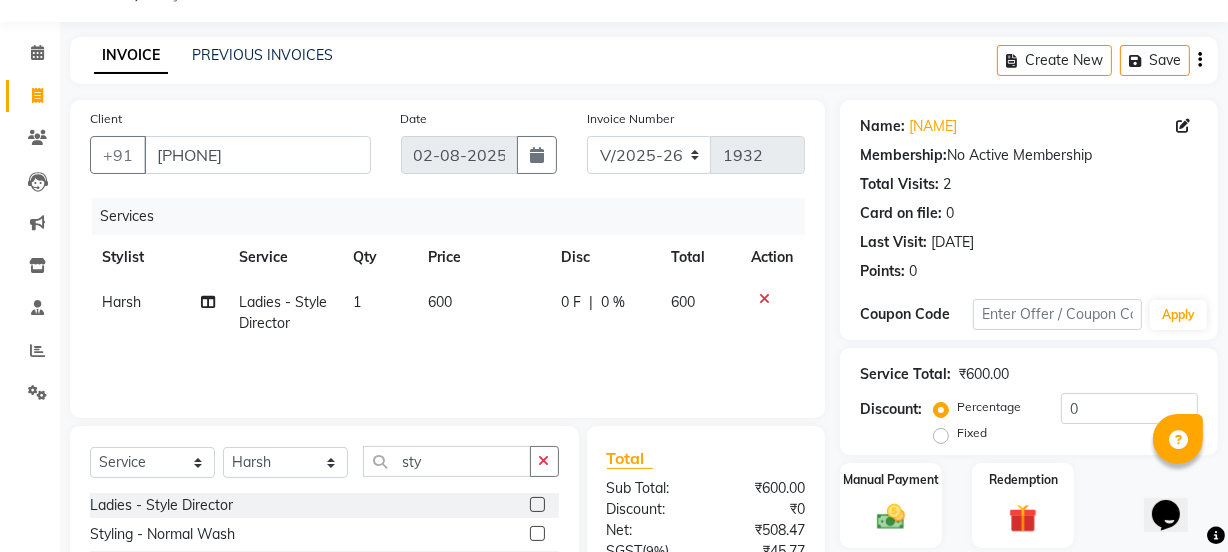 click on "600" 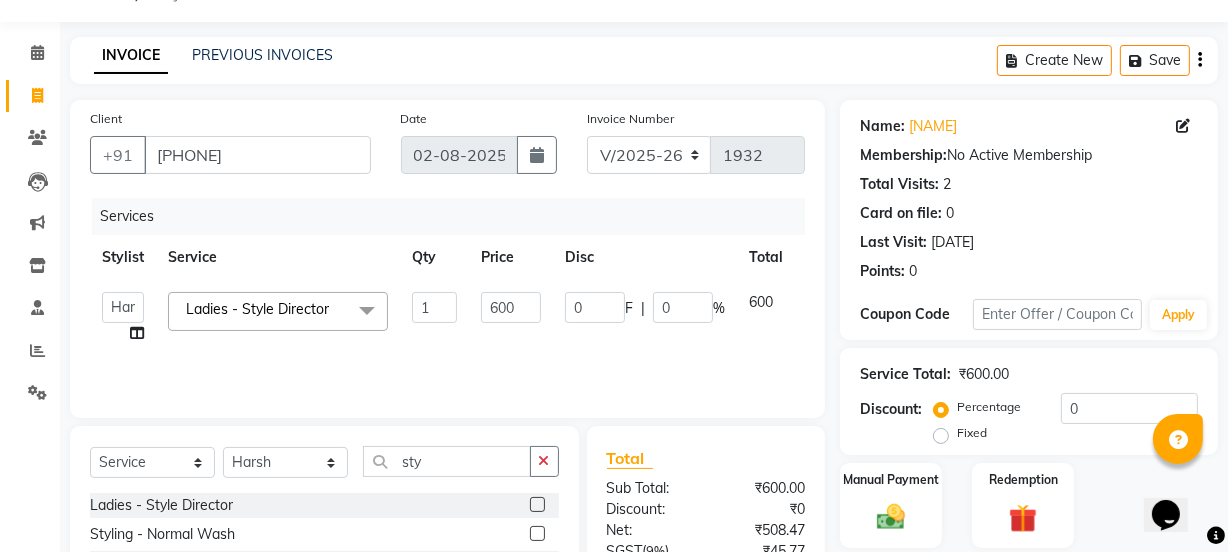 click on "600" 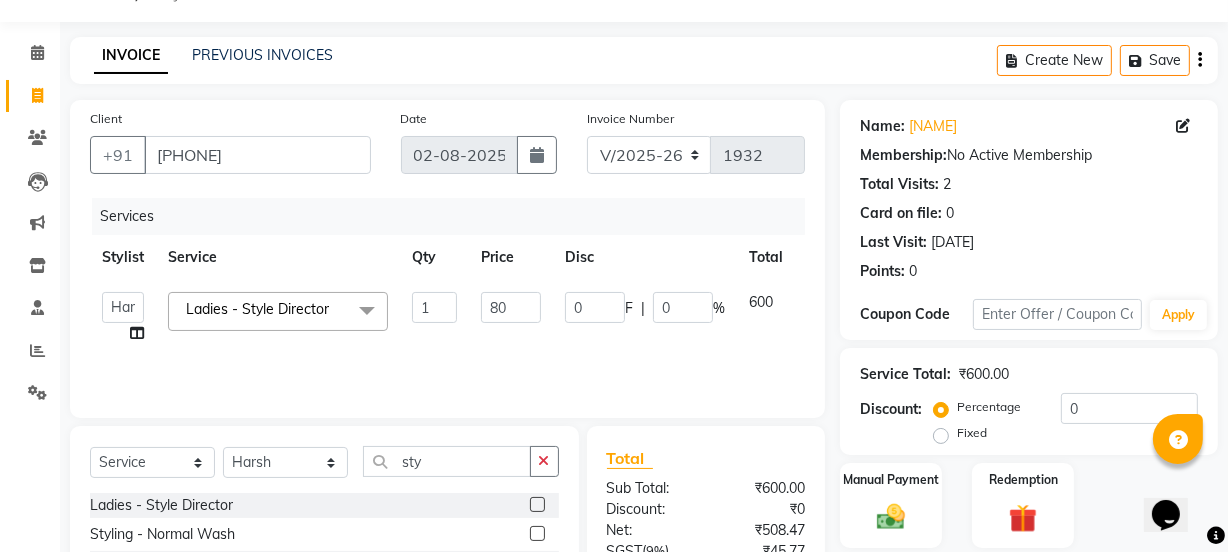 type on "800" 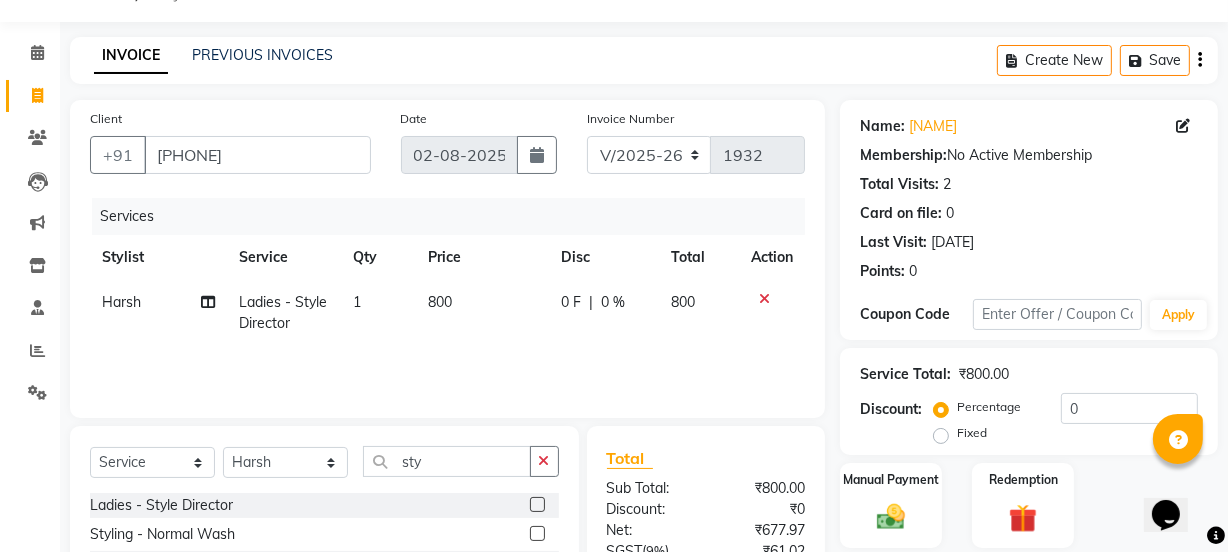 click on "Services Stylist Service Qty Price Disc Total Action Harsh Ladies - Style Director 1 800 0 F | 0 % 800" 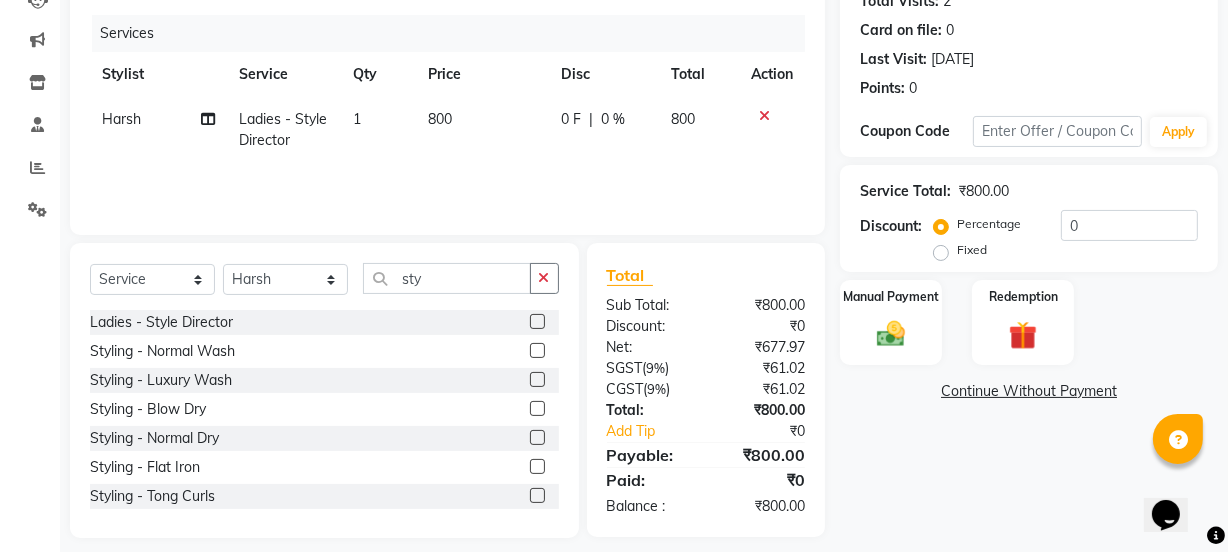 scroll, scrollTop: 250, scrollLeft: 0, axis: vertical 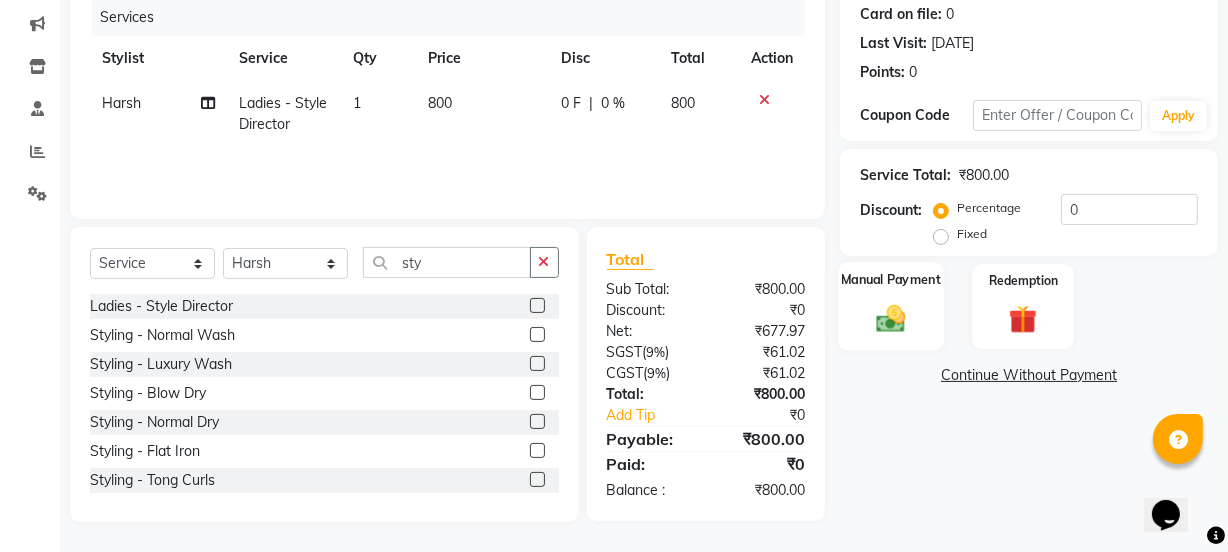 click 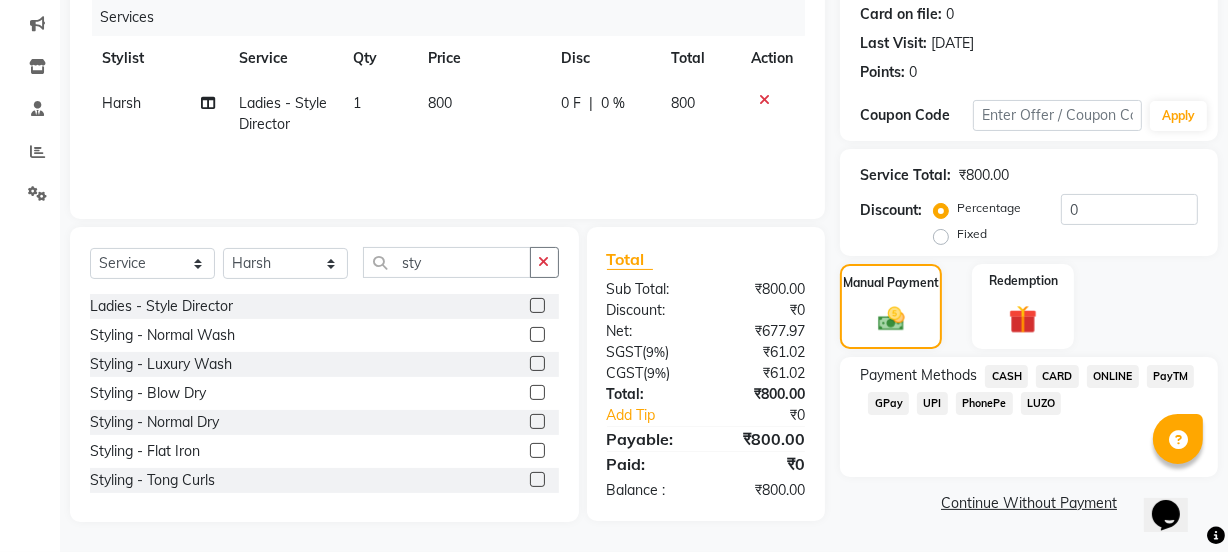 click on "UPI" 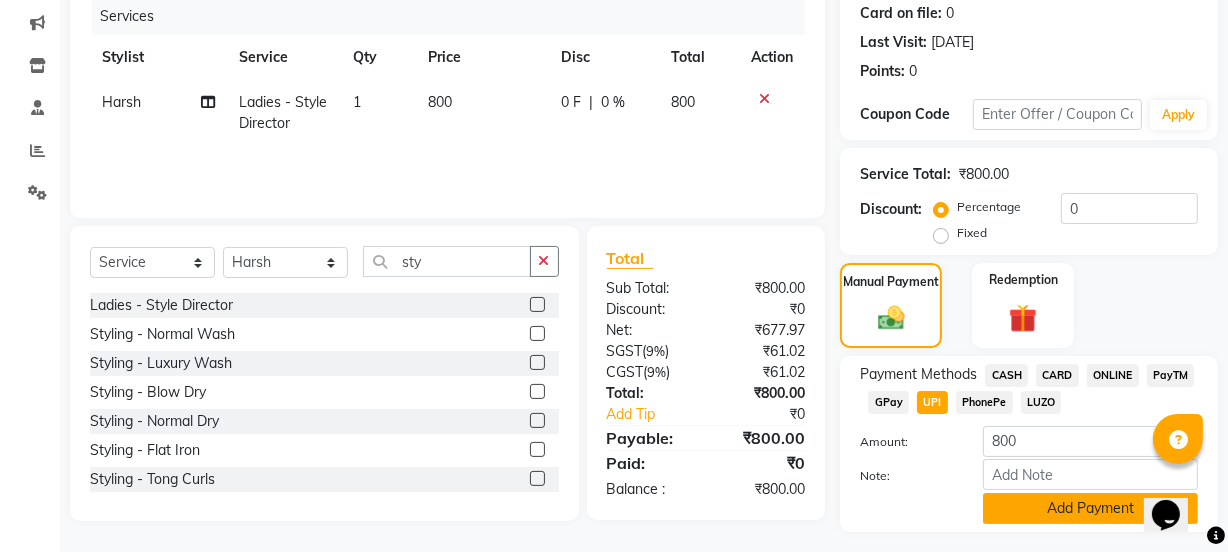 click on "Add Payment" 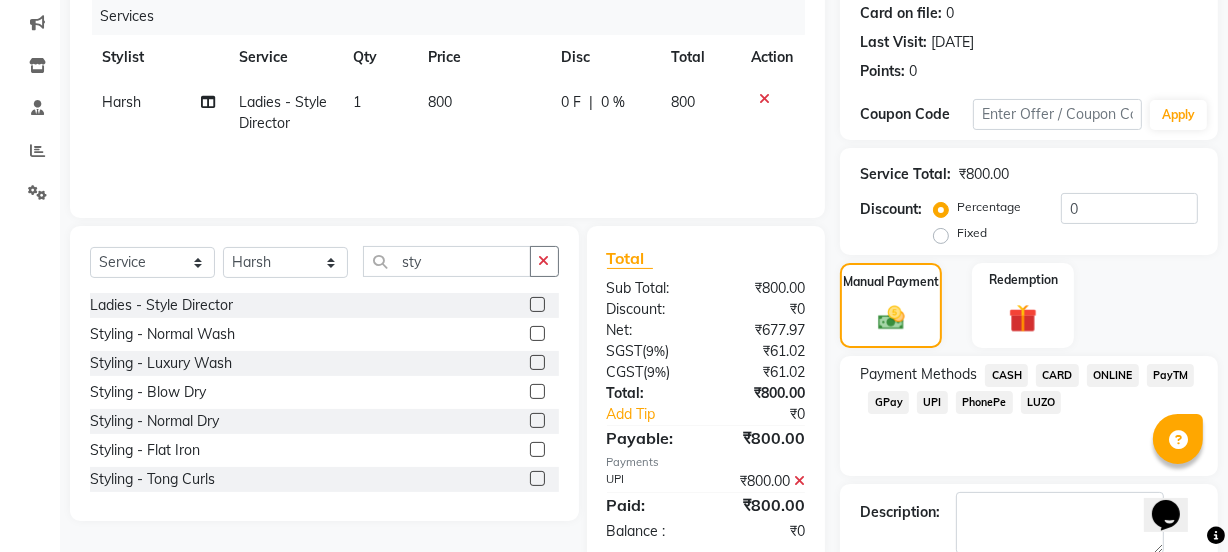 drag, startPoint x: 1220, startPoint y: 391, endPoint x: 1240, endPoint y: 413, distance: 29.732138 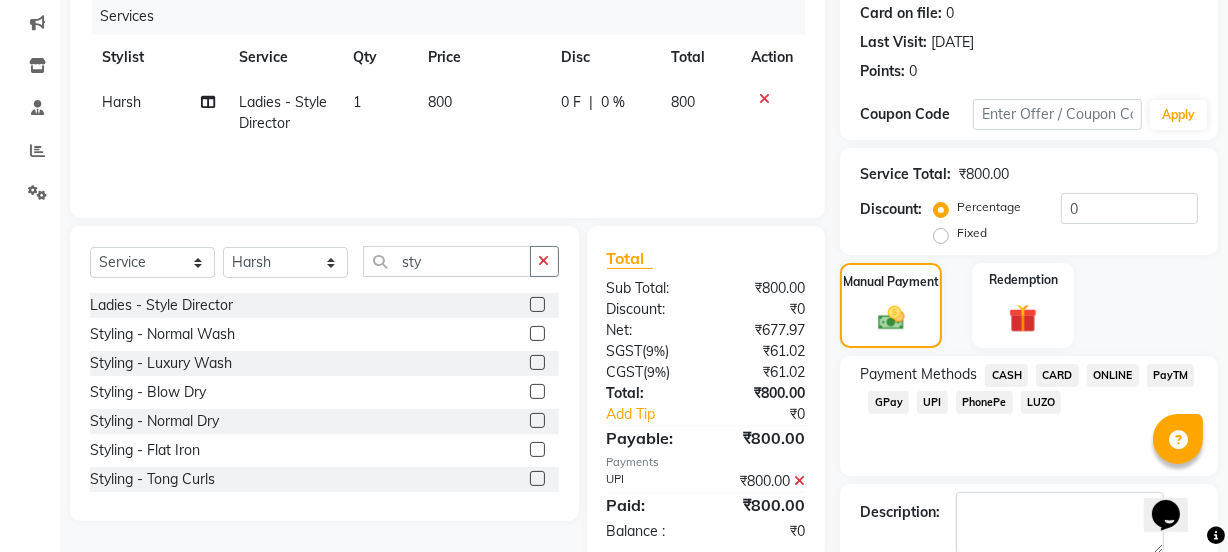 click on "08047224946 Select Location × Noi Tre Studio, East Kidwai Nagar Default Panel My Panel English ENGLISH Español العربية मराठी हिंदी ગુજરાતી தமிழ் 中文 Notifications nothing to show ☀ Noi Tre Studio, East kidwai nagar  Calendar  Invoice  Clients  Leads   Marketing  Inventory  Staff  Reports  Settings Completed InProgress Upcoming Dropped Tentative Check-In Confirm Bookings Segments Page Builder INVOICE PREVIOUS INVOICES Create New   Save  Client +91 8802910287 Date 02-08-2025 Invoice Number V/2025 V/2025-26 1932 Services Stylist Service Qty Price Disc Total Action Harsh Ladies - Style Director 1 800 0 F | 0 % 800 Select  Service  Product  Membership  Package Voucher Prepaid Gift Card  Select Stylist azad farhana fiza jahan GAURAV Harsh IRFAN Manager massey monu Paras Grover POOJA Radha rahul Rani Ravi Kumar roshan Sanjana  Shivani sufyan sunny tanisha sty Ladies - Style Director  Styling  - Normal Wash  Styling  - Luxury Wash  Total Sub Total:" at bounding box center (614, 26) 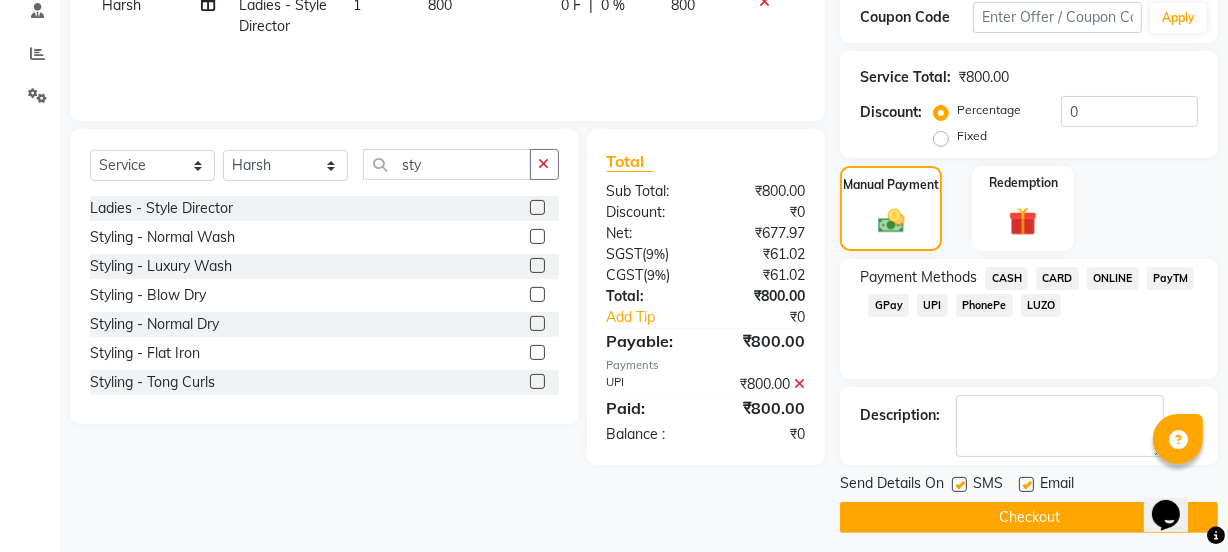 scroll, scrollTop: 357, scrollLeft: 0, axis: vertical 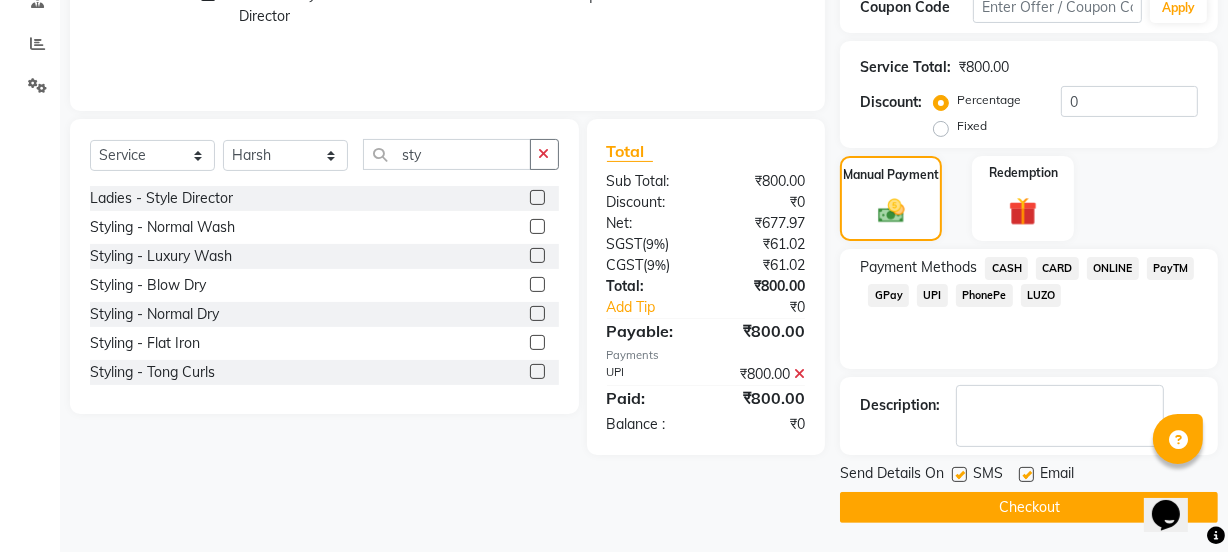 click on "Checkout" 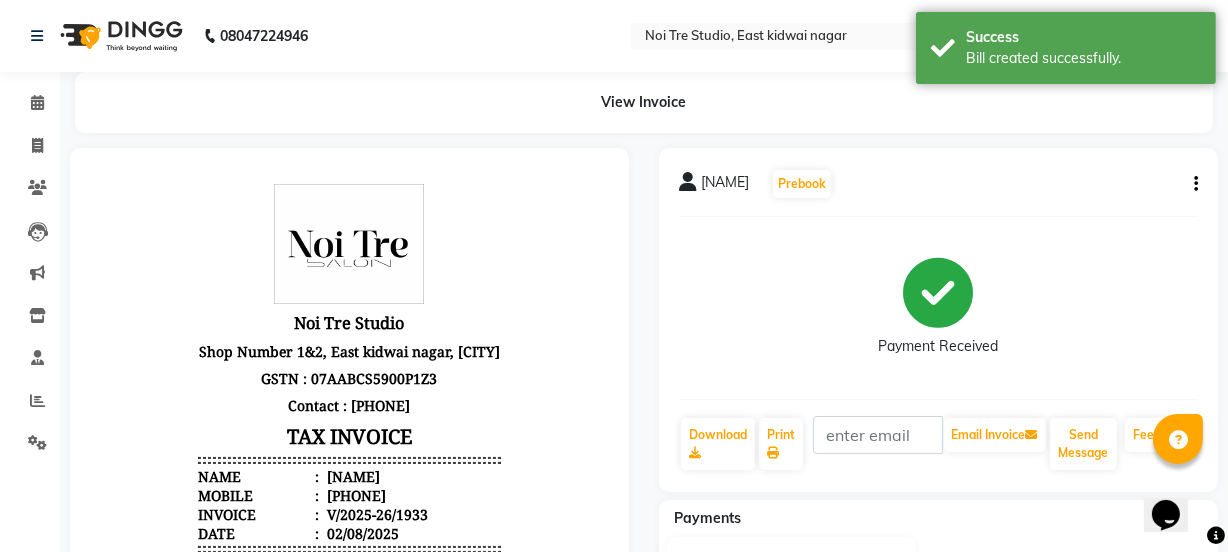 scroll, scrollTop: 0, scrollLeft: 0, axis: both 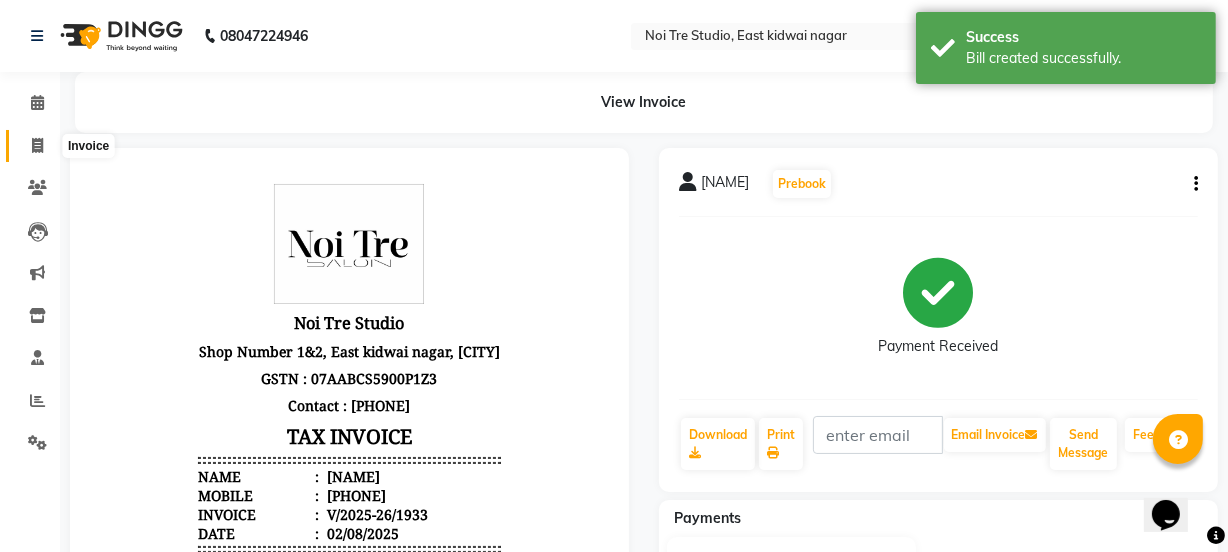 click 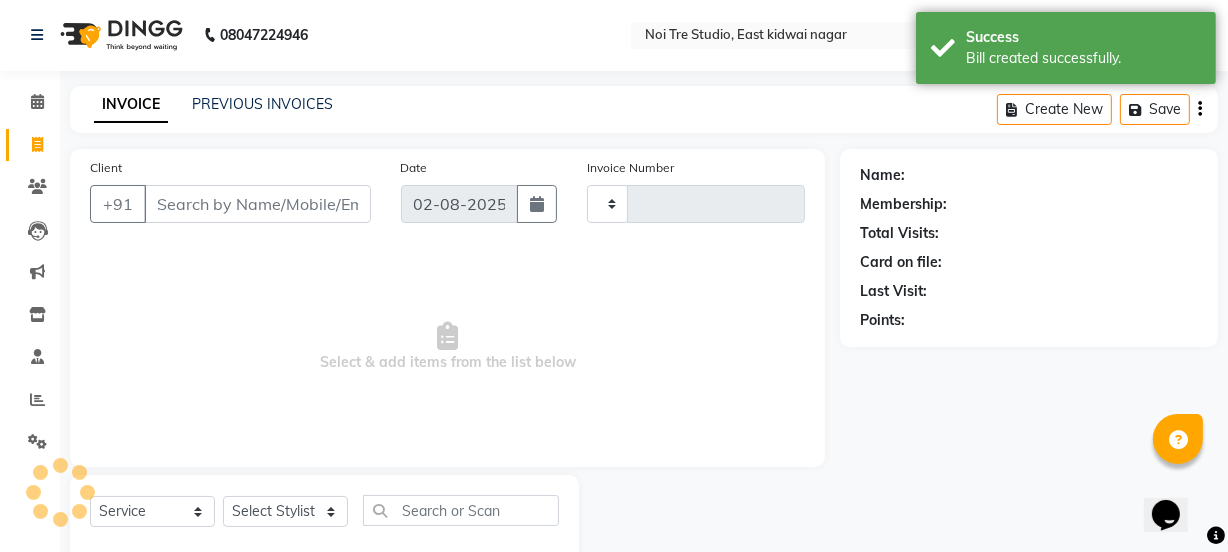 type on "1934" 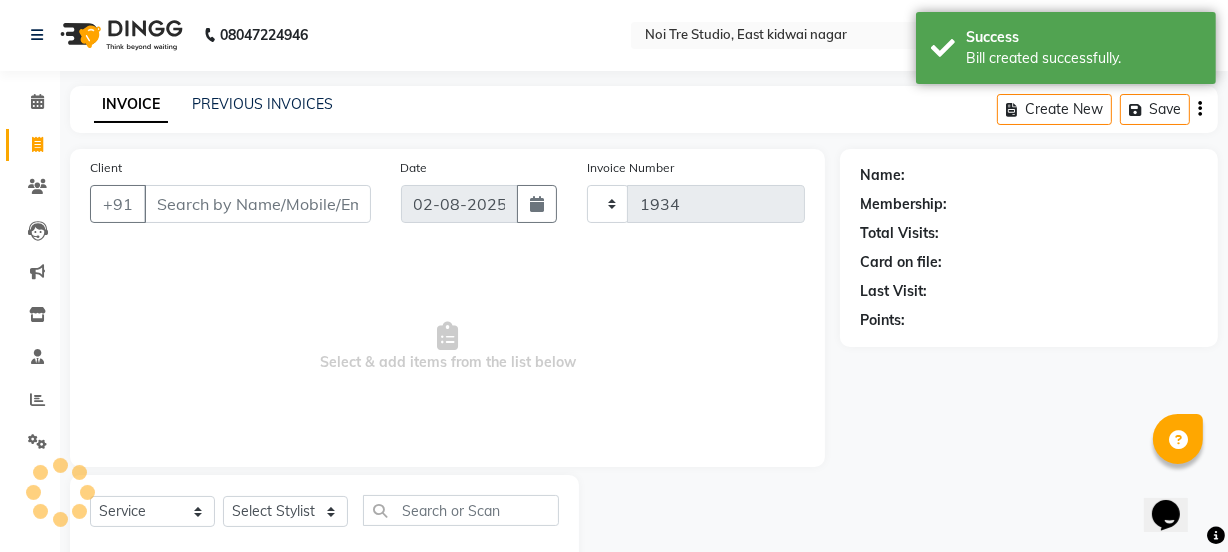 select on "4884" 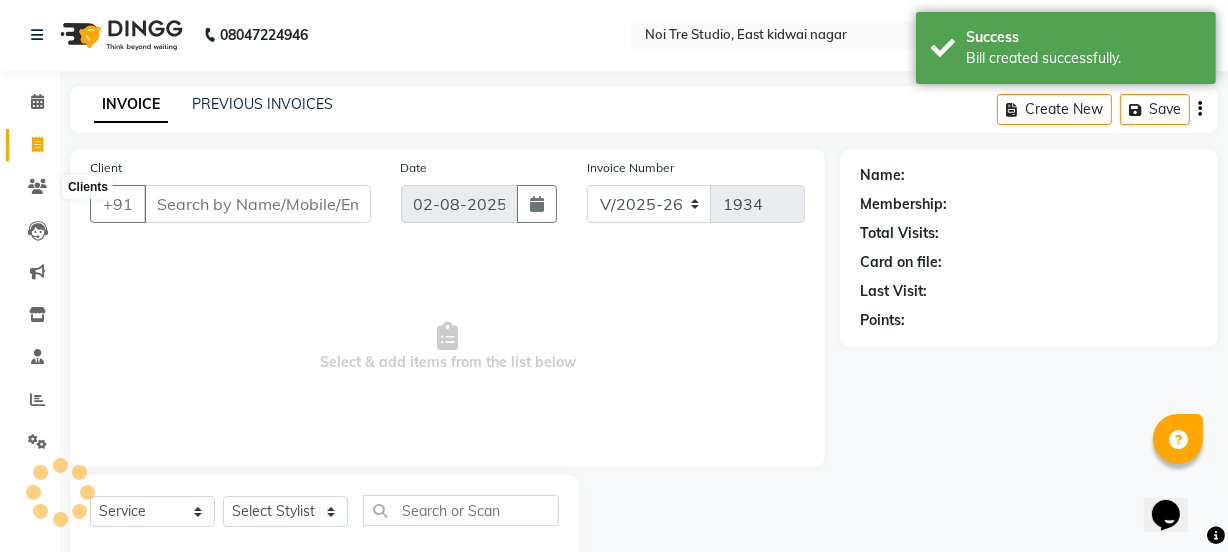 scroll, scrollTop: 50, scrollLeft: 0, axis: vertical 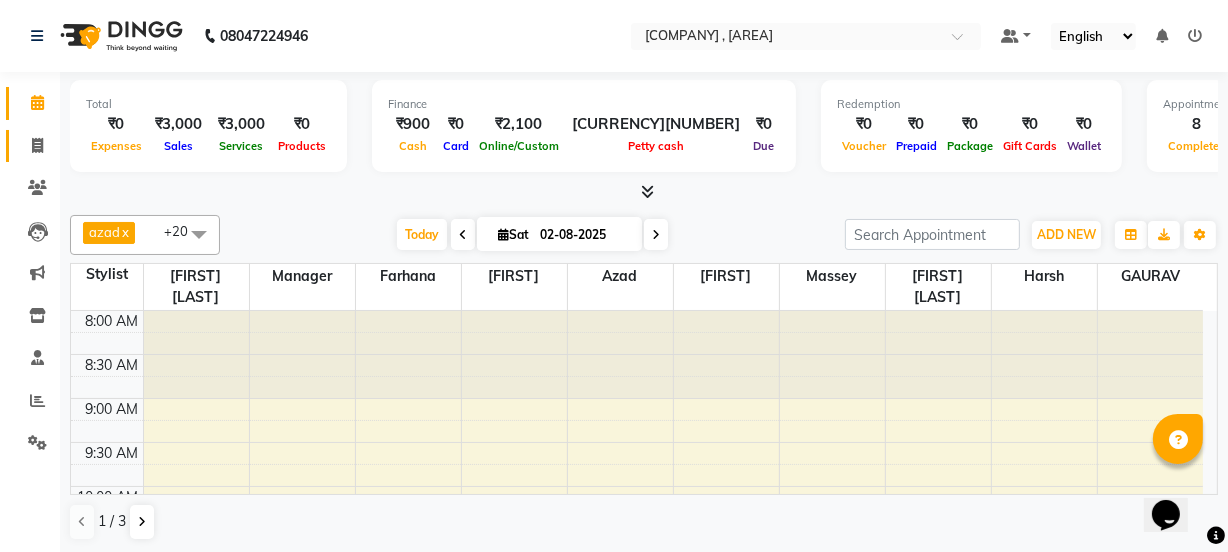 click on "Invoice" 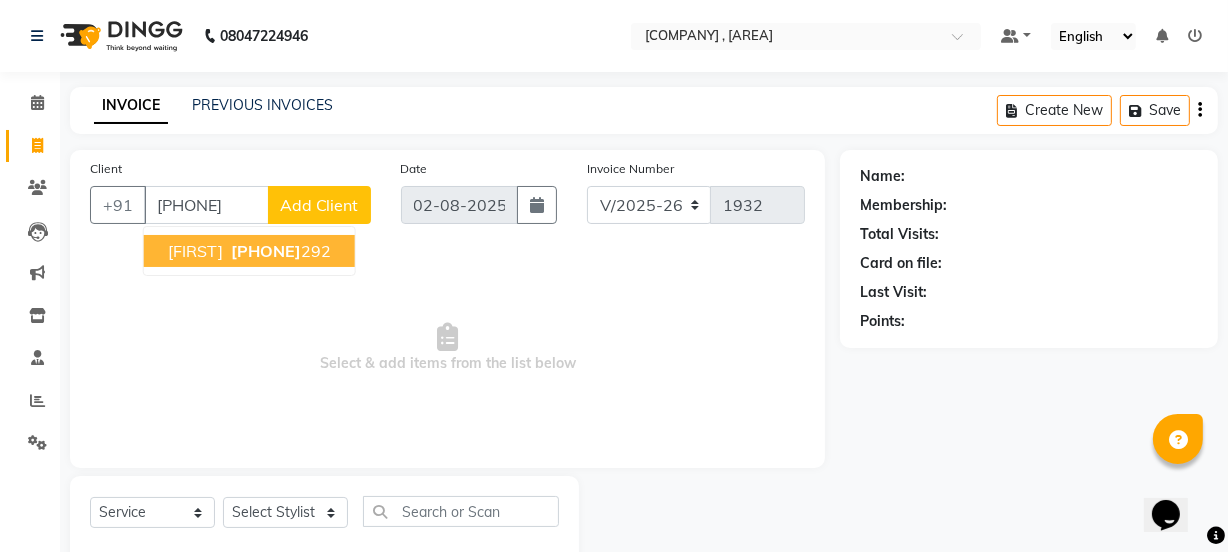 click on "sanjana   7011755 292" at bounding box center [249, 251] 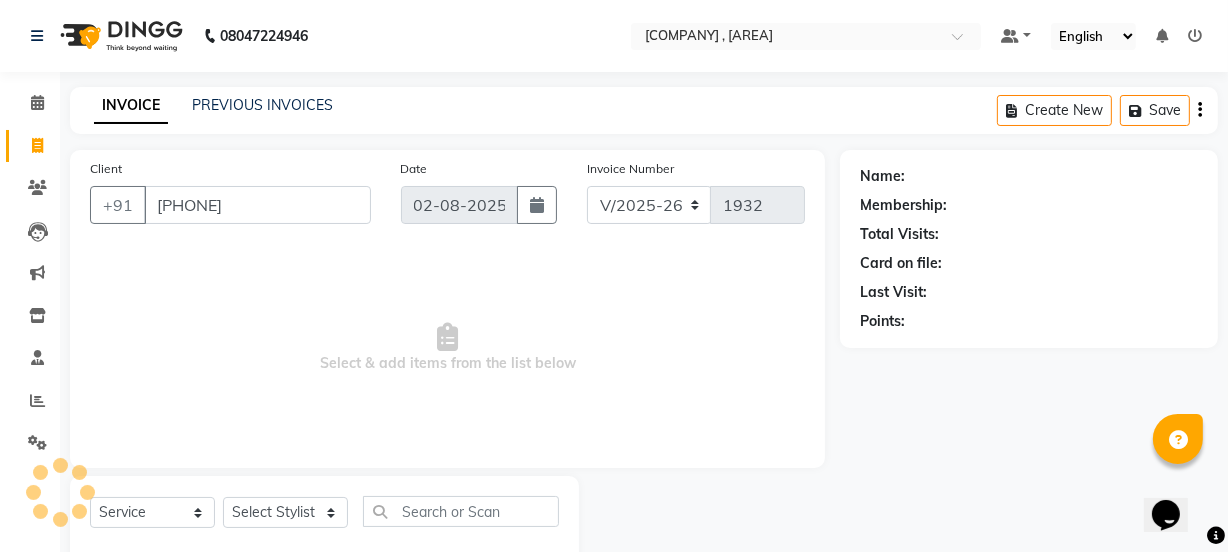 type on "[PHONE]" 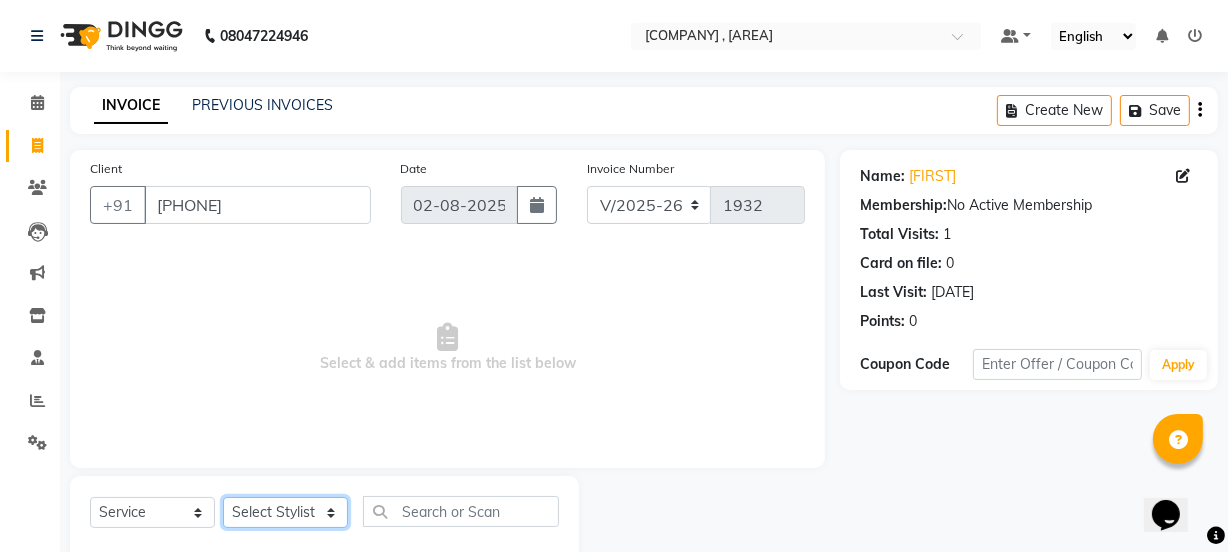 click on "Select Stylist [FIRST] [FIRST] [FIRST] [FIRST] [FIRST] [FIRST] [FIRST] [FIRST] [FIRST] [FIRST] [FIRST] [FIRST] [FIRST] [FIRST] [FIRST] [FIRST] [FIRST] [FIRST] [FIRST] [FIRST] [FIRST]" 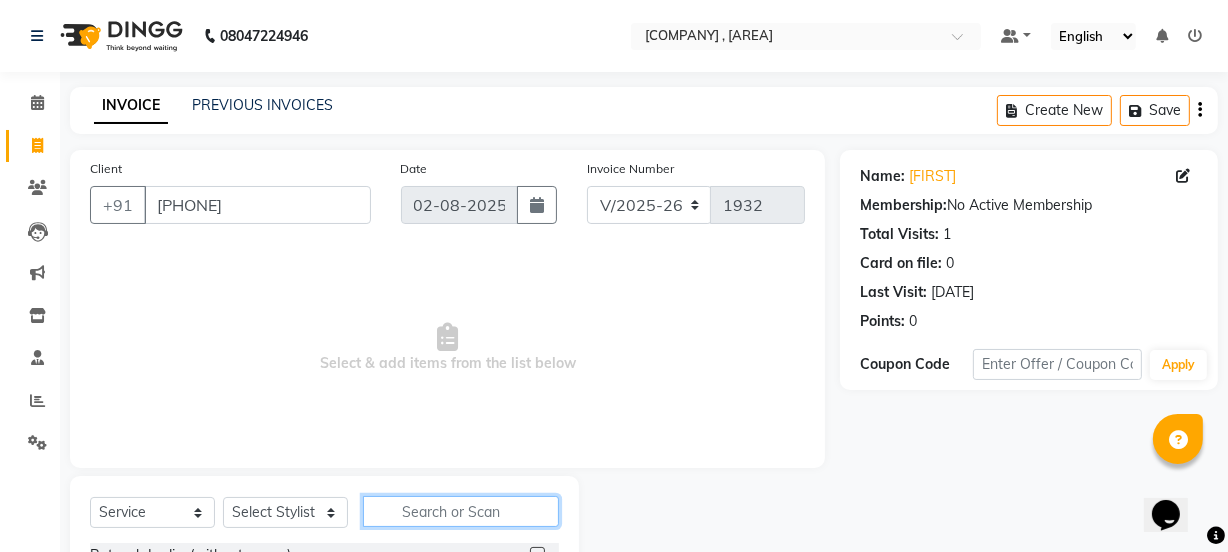 click 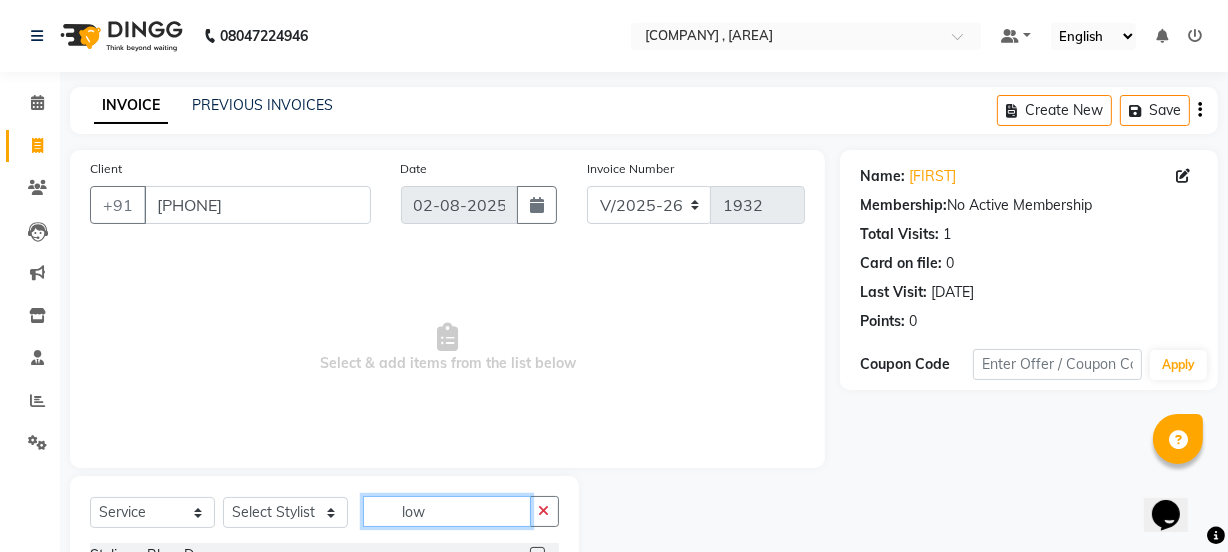 scroll, scrollTop: 79, scrollLeft: 0, axis: vertical 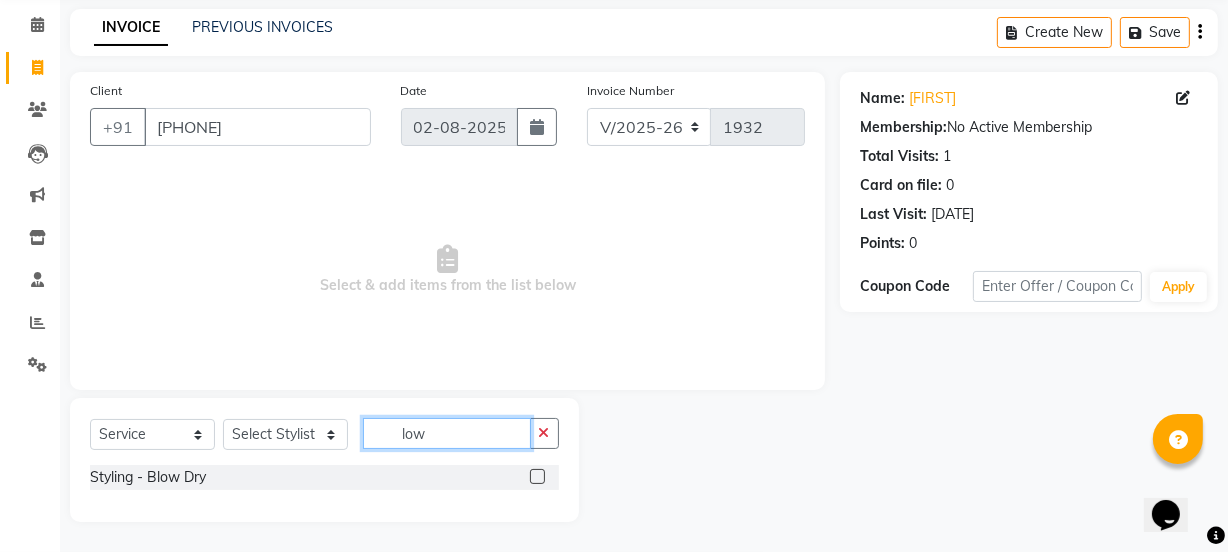 type on "low" 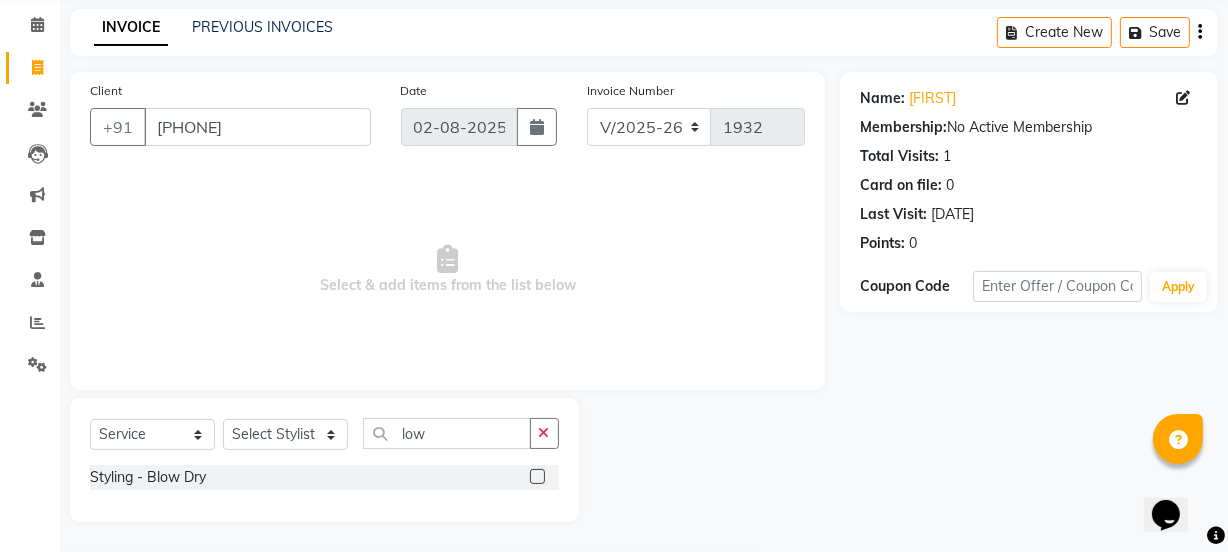 click 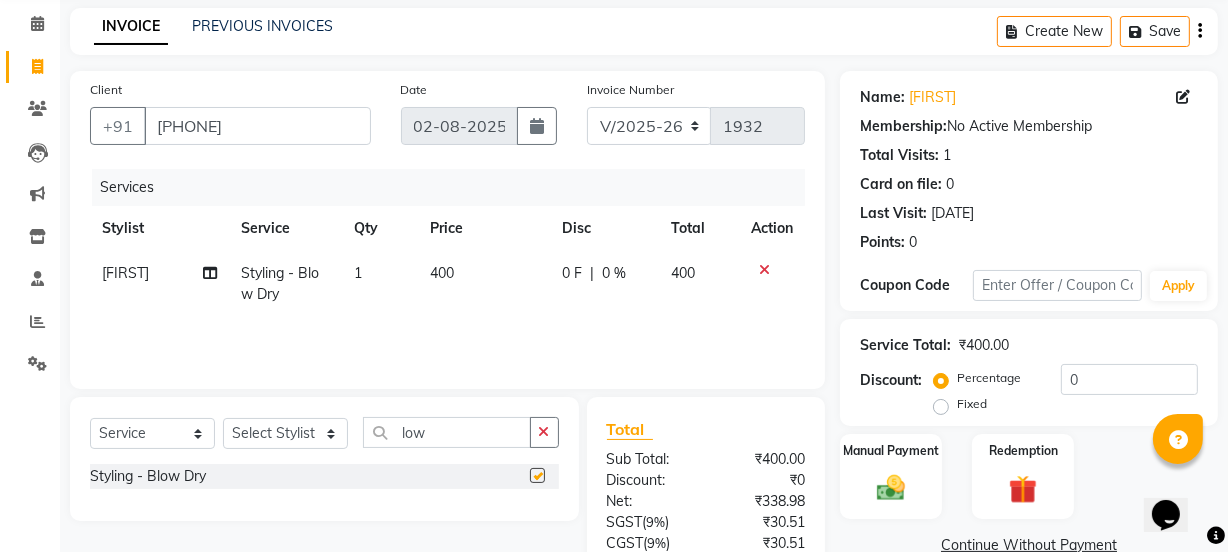 checkbox on "false" 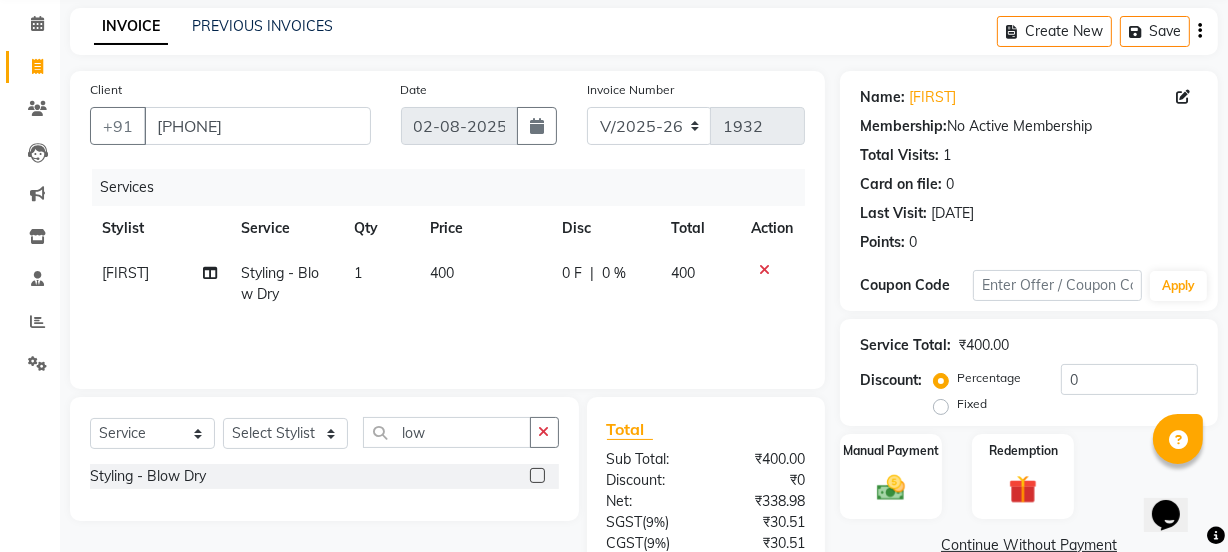 click on "400" 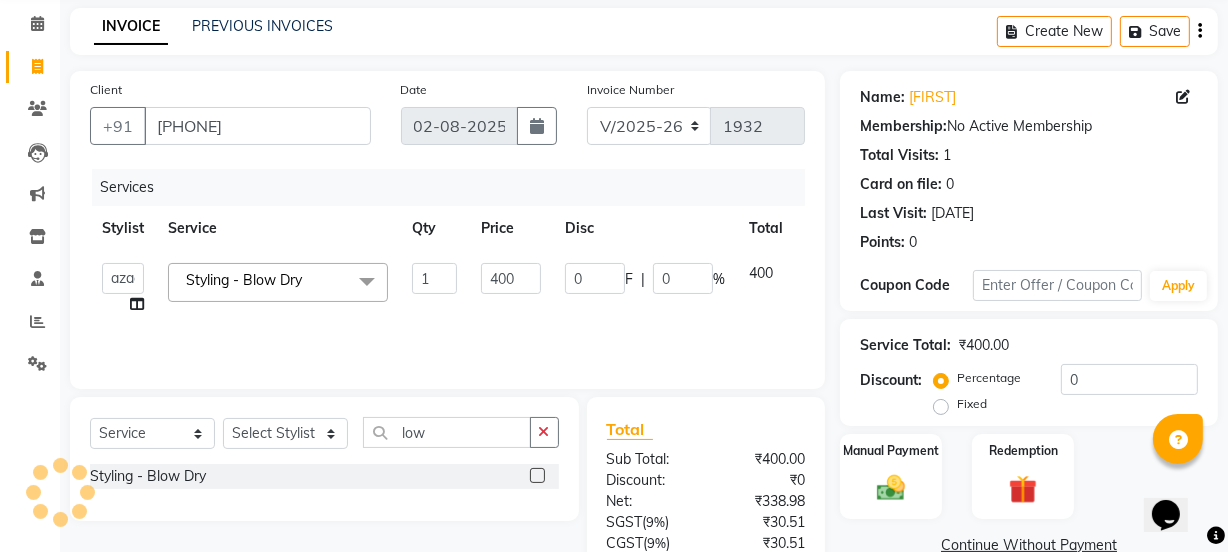 click on "400" 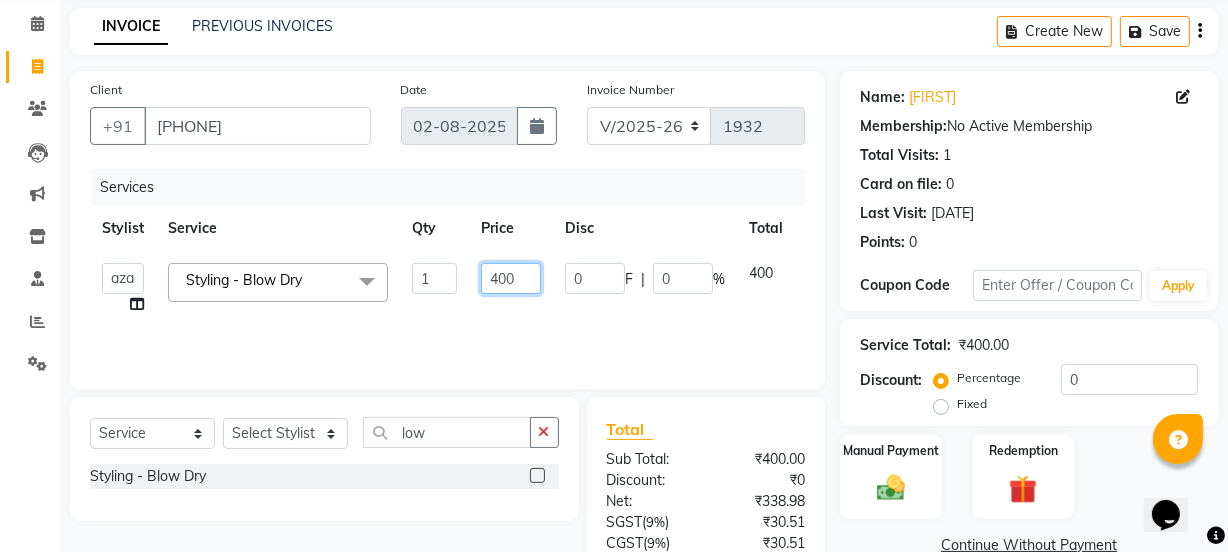 click on "400" 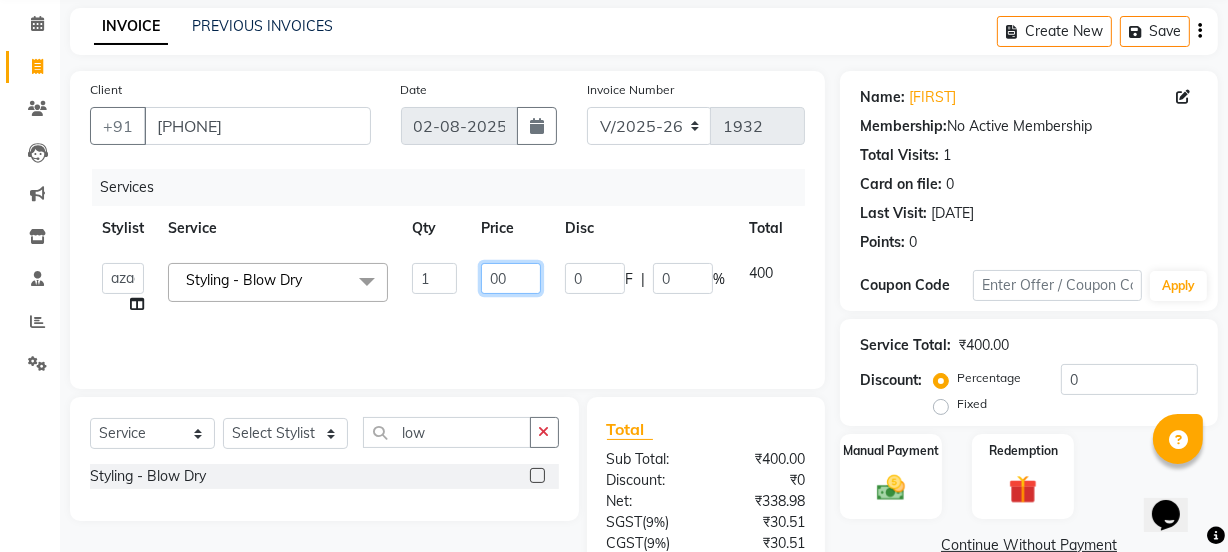 type on "500" 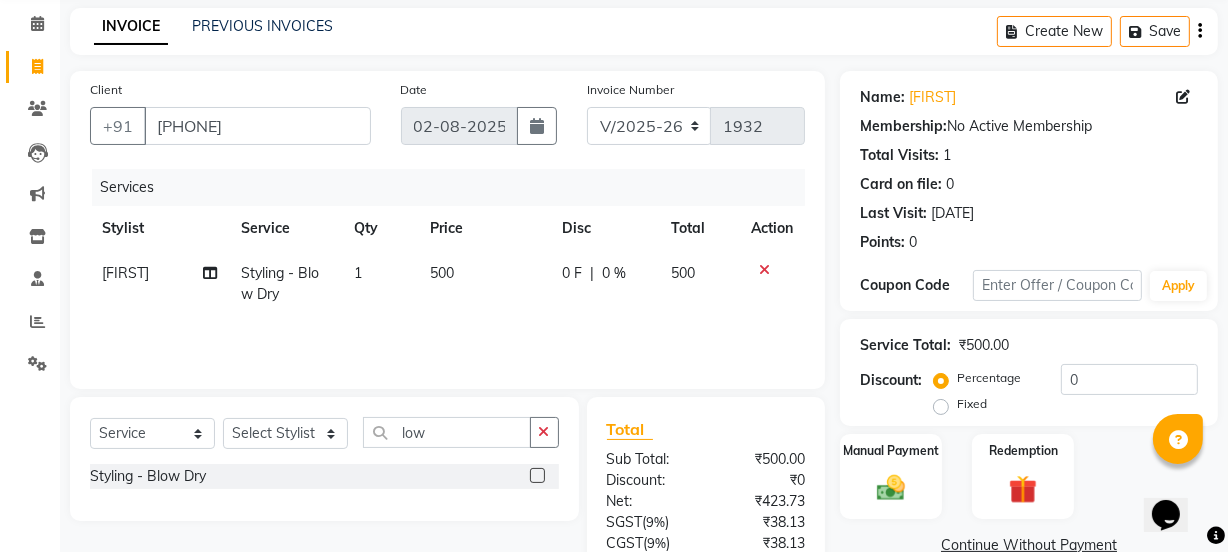 click on "Shivani Styling  - Blow Dry 1 500 0 F | 0 % 500" 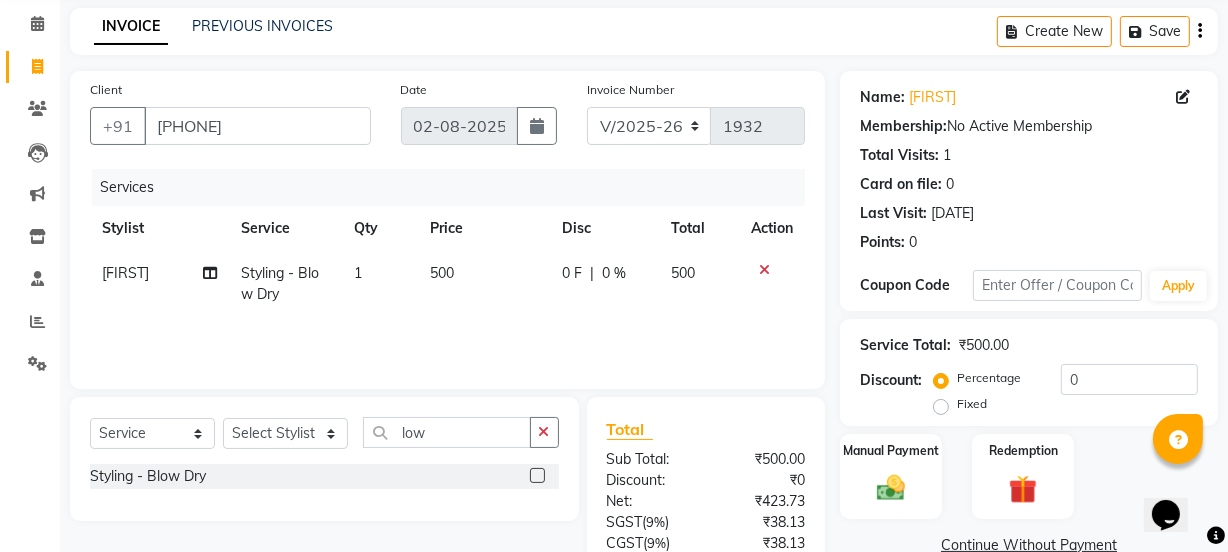 scroll, scrollTop: 249, scrollLeft: 0, axis: vertical 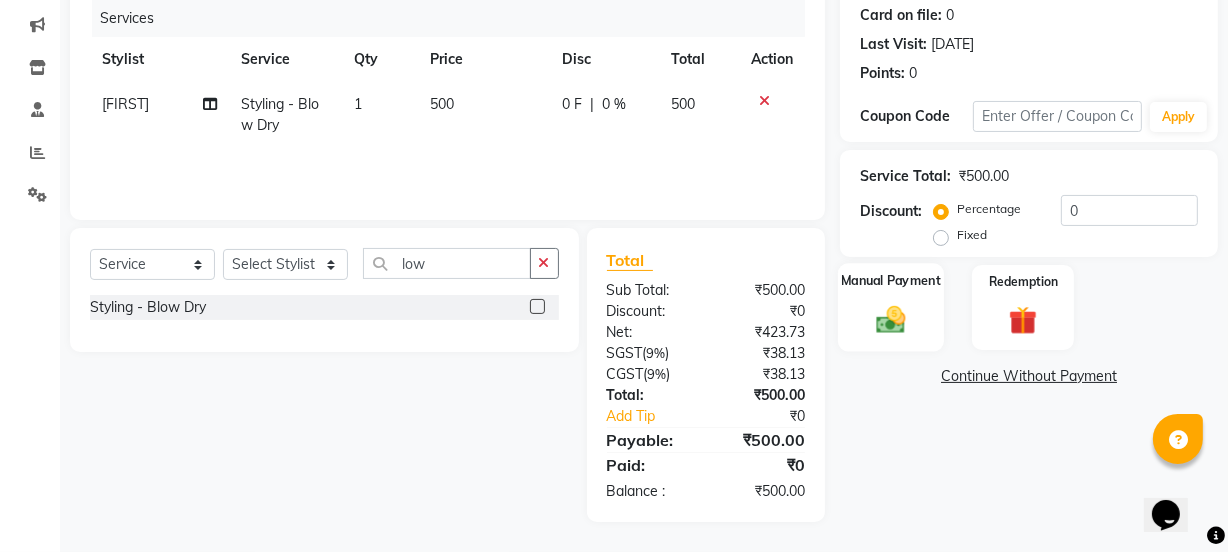 click on "Manual Payment" 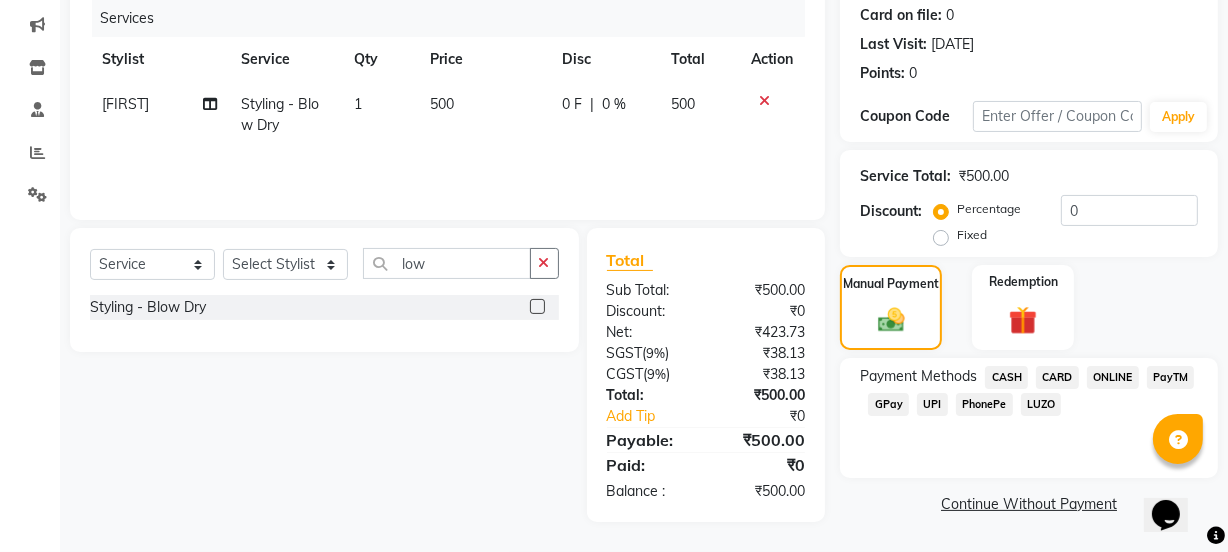 click on "UPI" 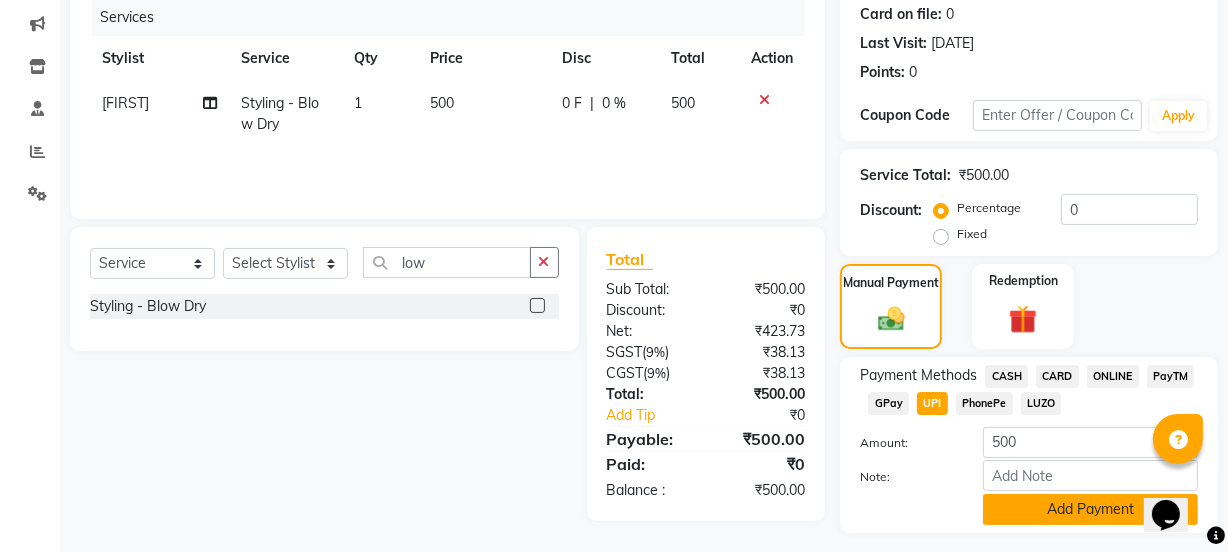 click on "Add Payment" 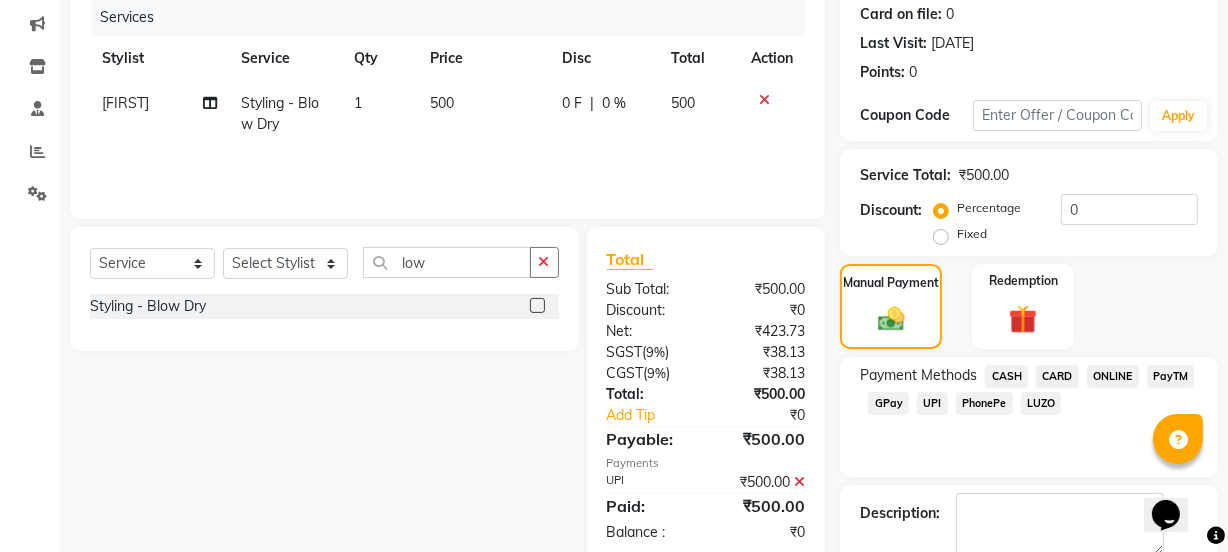 scroll, scrollTop: 357, scrollLeft: 0, axis: vertical 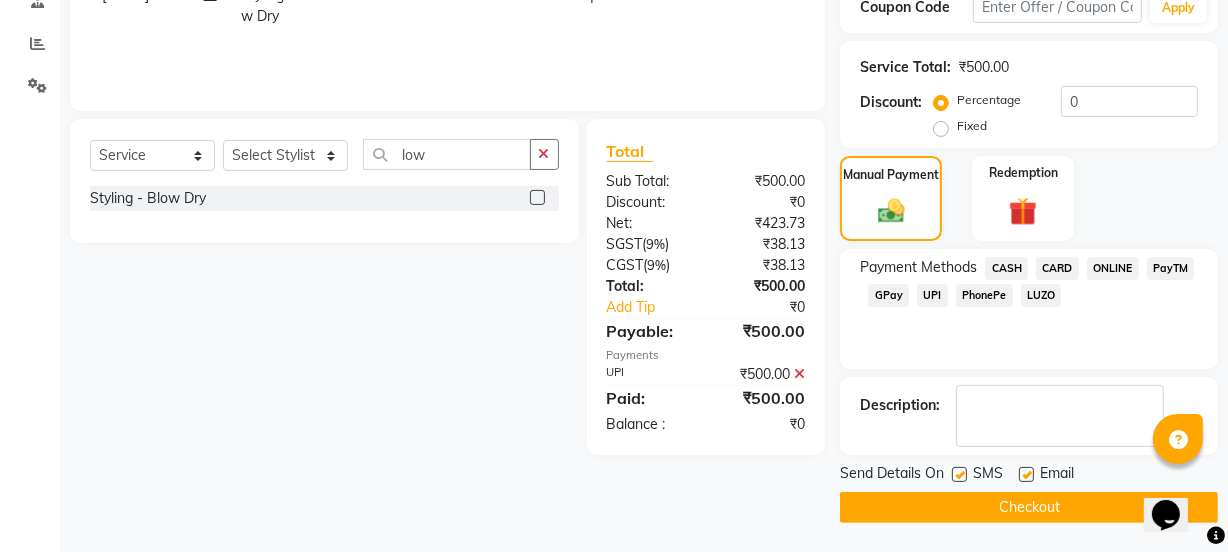 click on "Checkout" 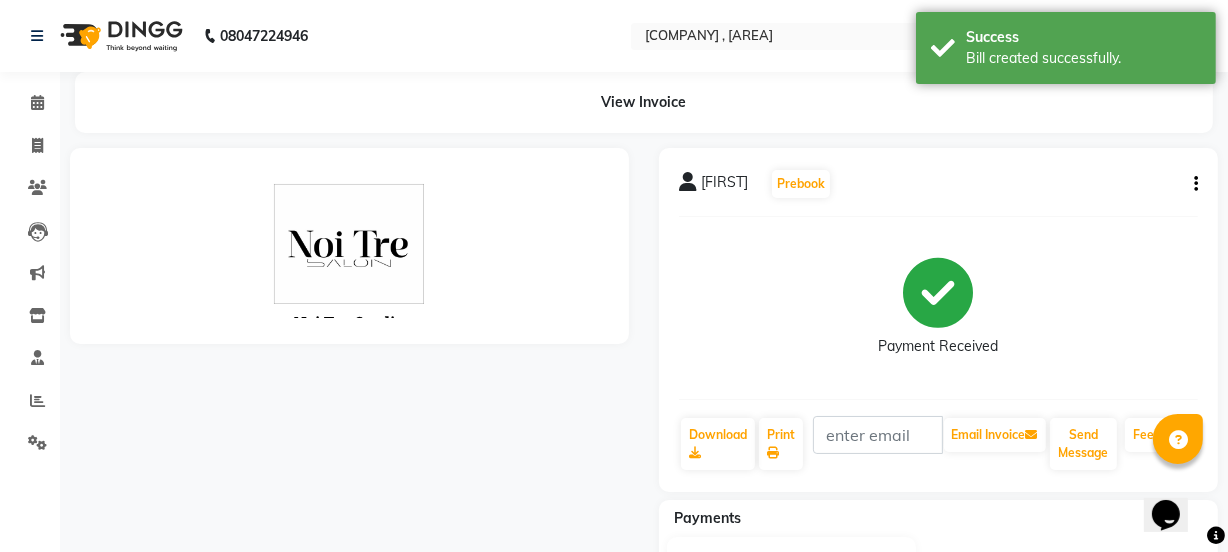 scroll, scrollTop: 0, scrollLeft: 0, axis: both 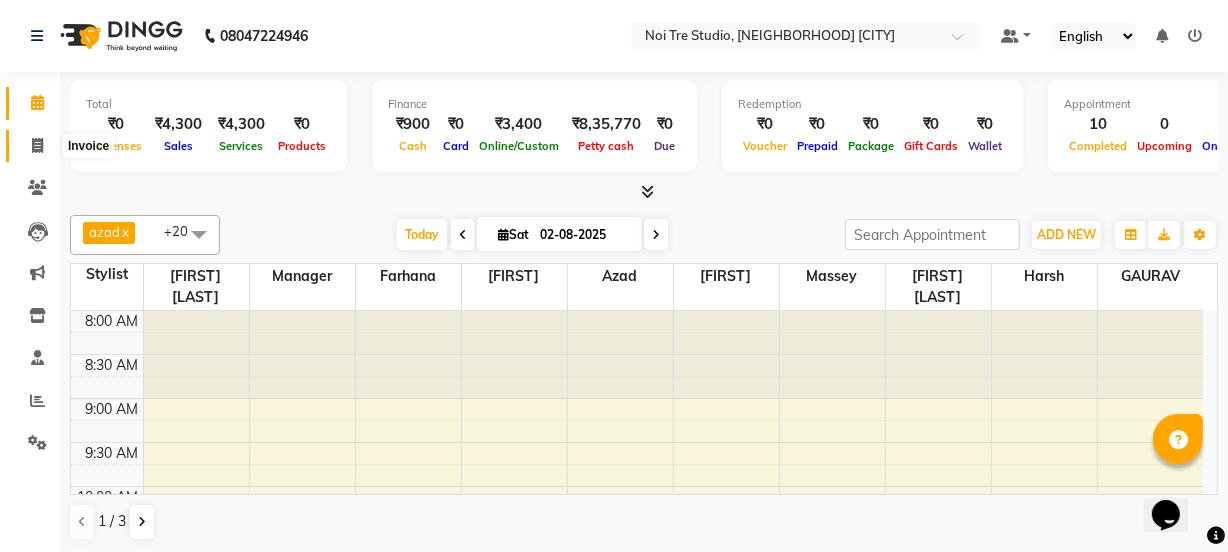 click 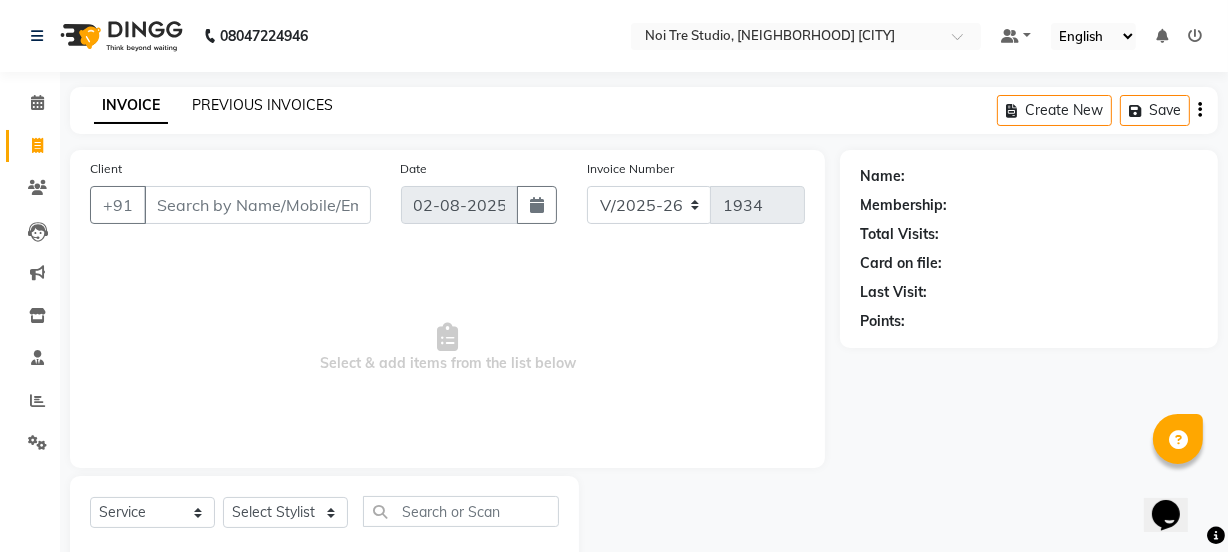 click on "PREVIOUS INVOICES" 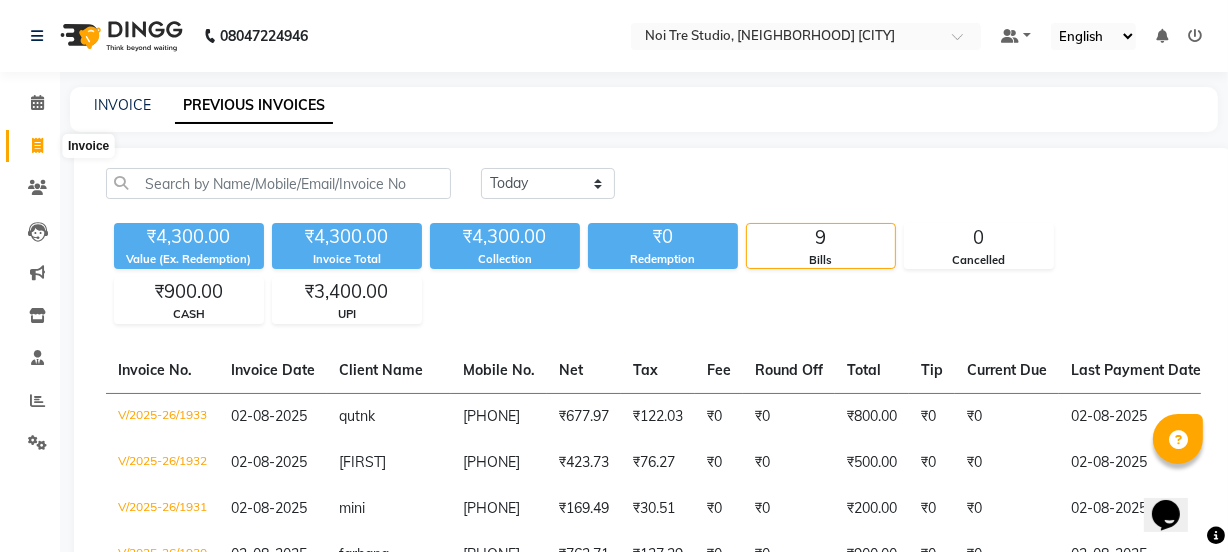 click 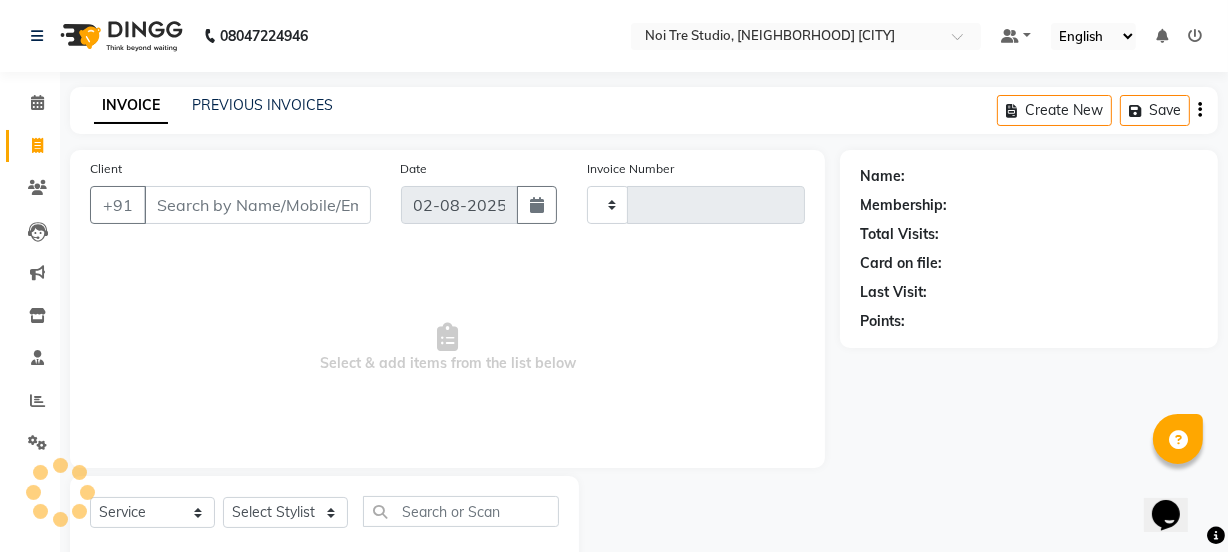 scroll, scrollTop: 50, scrollLeft: 0, axis: vertical 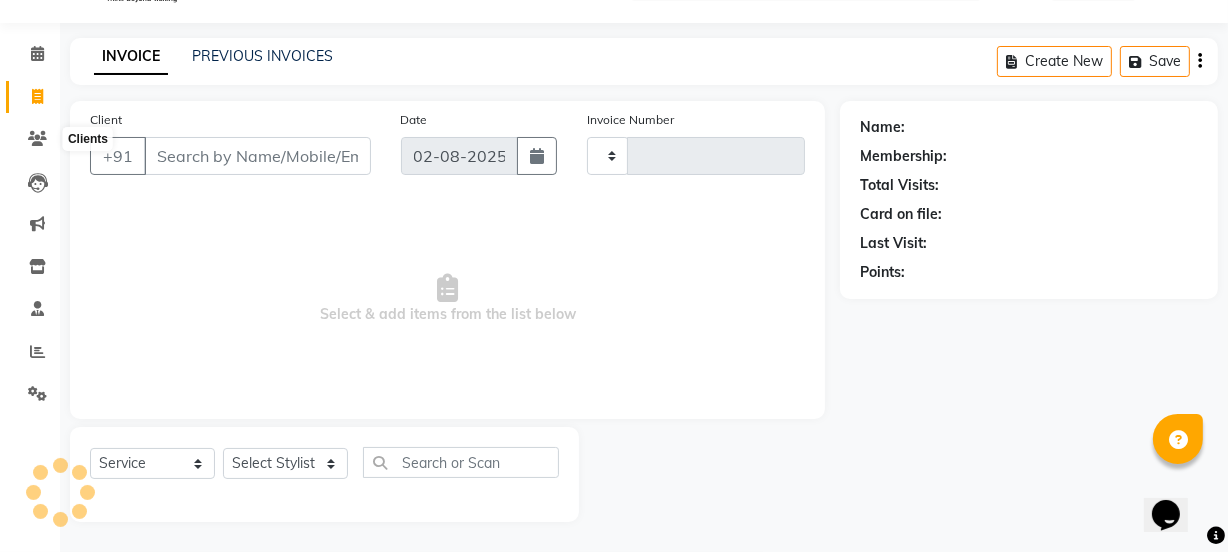 type on "1934" 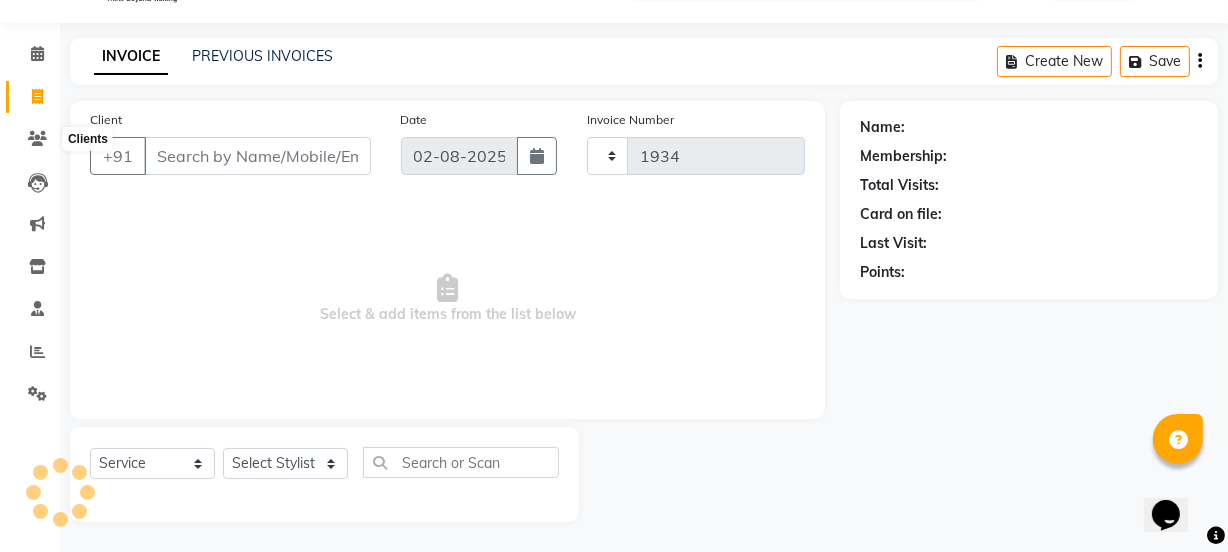 select on "4884" 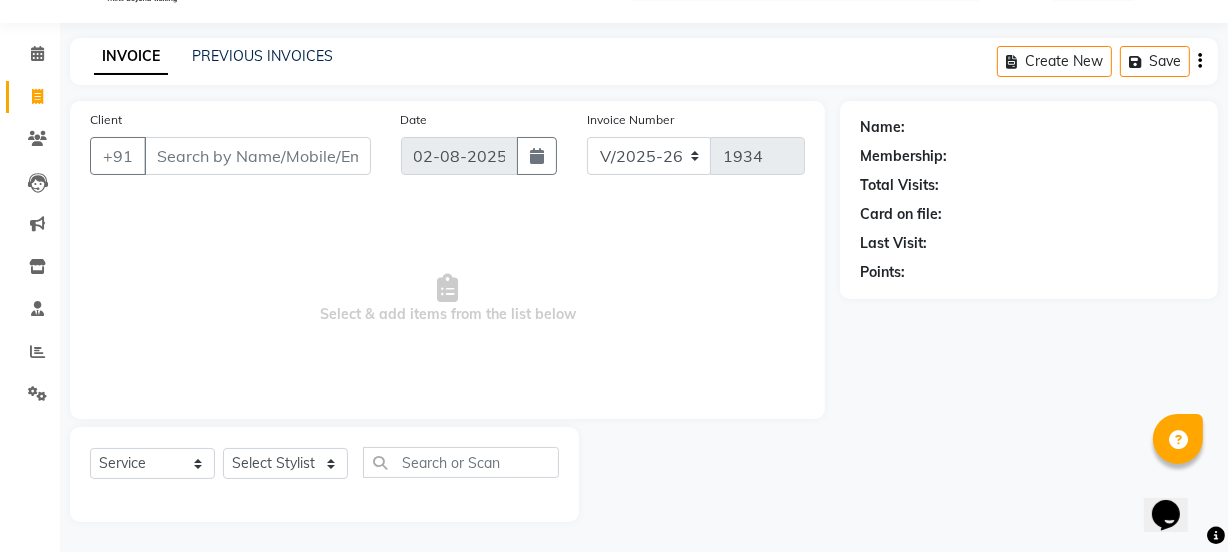 scroll, scrollTop: 0, scrollLeft: 0, axis: both 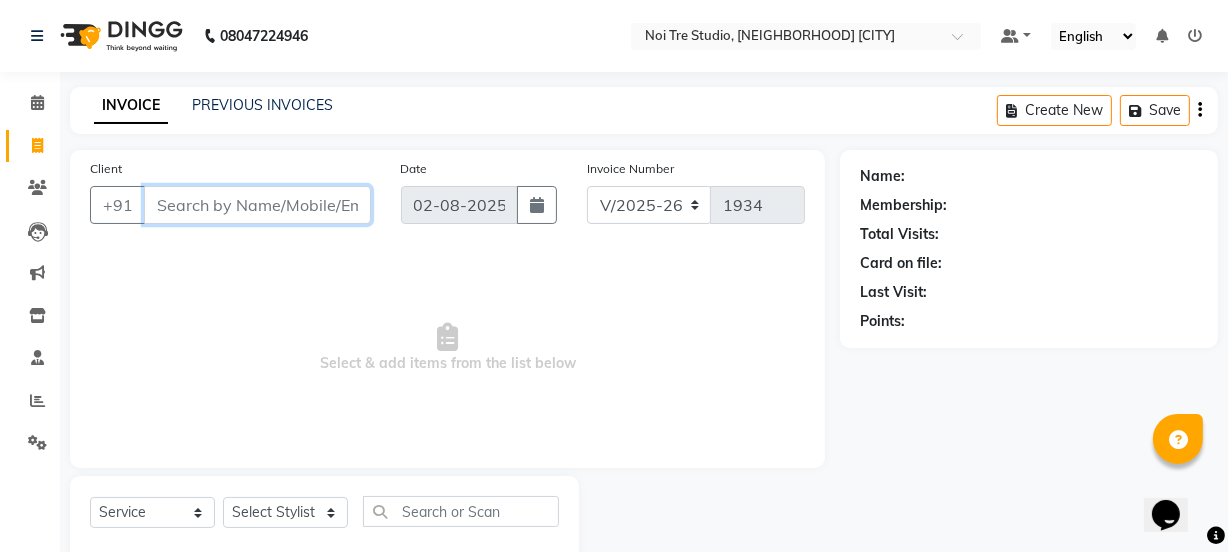 click on "Client" at bounding box center [257, 205] 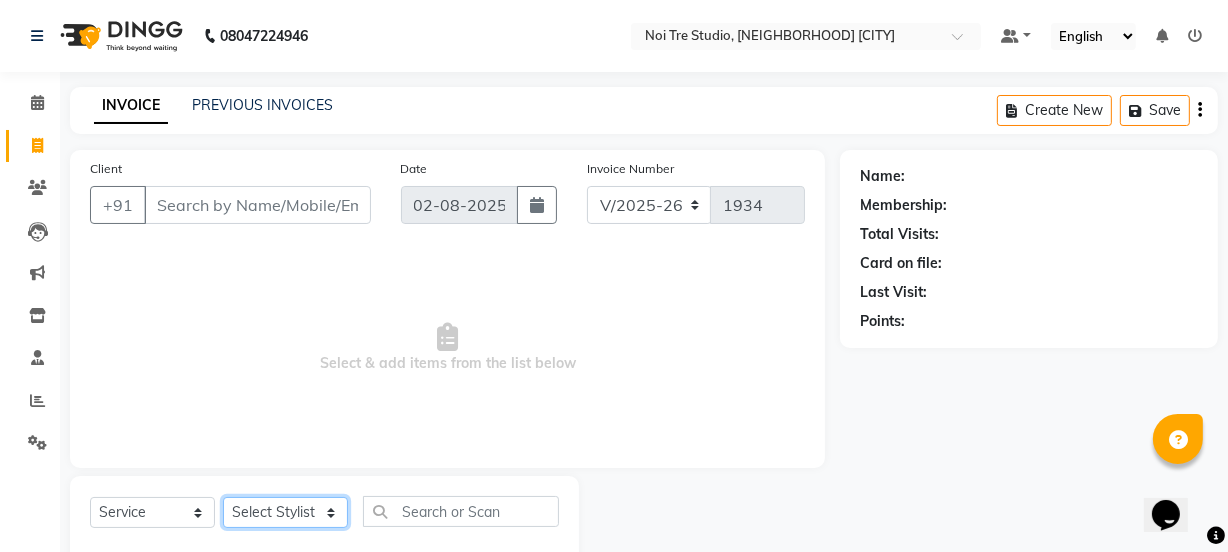 click on "Select Stylist [FIRST] [FIRST] [FIRST] [FIRST] [FIRST] [FIRST] [FIRST] [FIRST] [FIRST] [FIRST] [FIRST] [FIRST] [FIRST] [FIRST] [FIRST] [FIRST] [FIRST] [FIRST] [FIRST] [FIRST] [FIRST]" 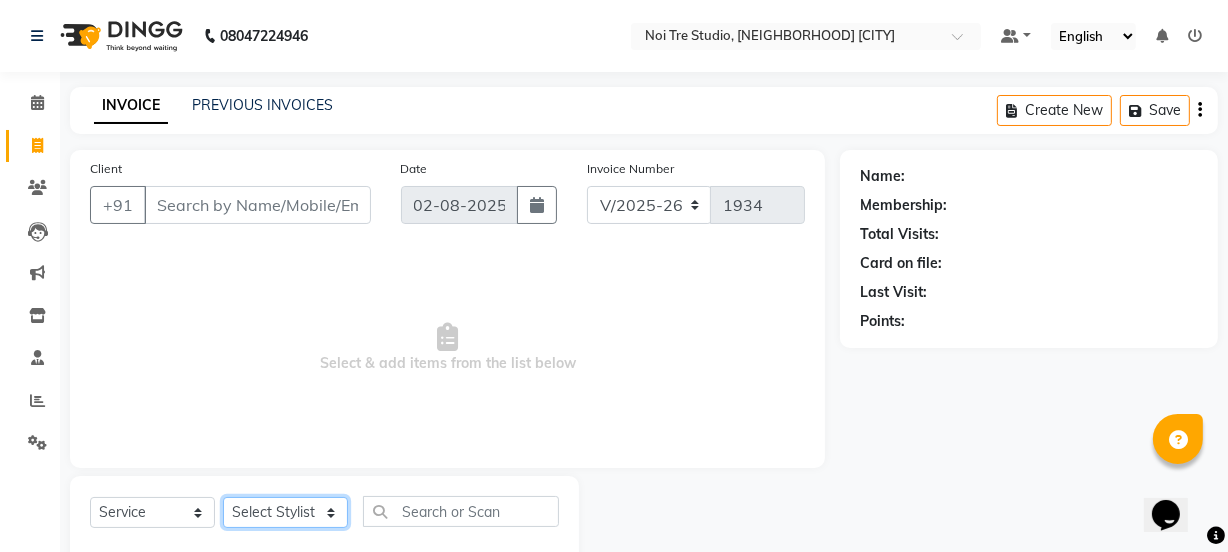 select on "29621" 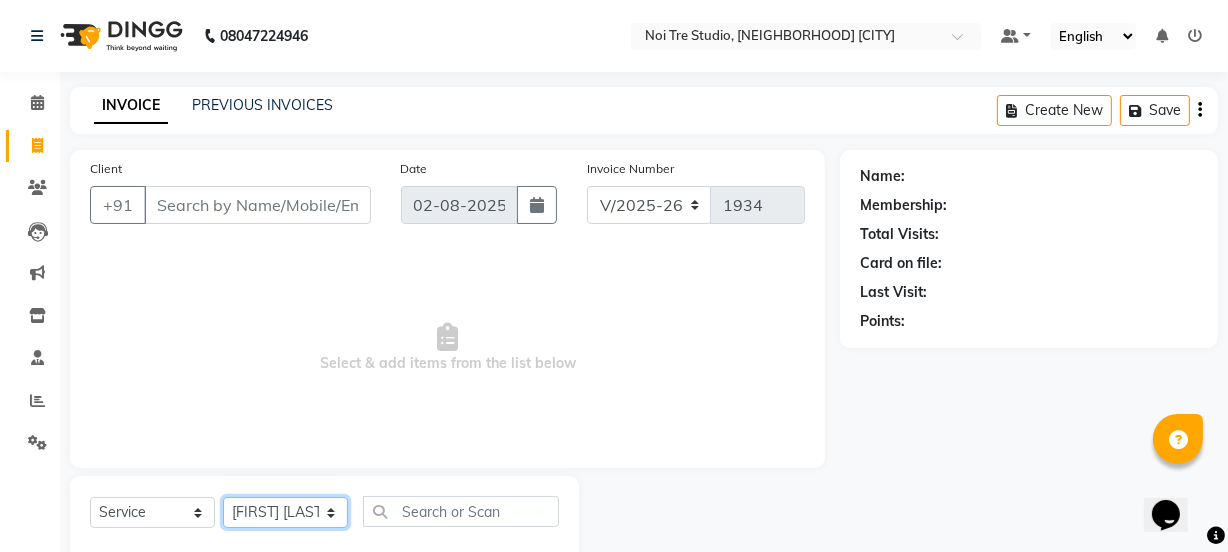 click on "Select Stylist [FIRST] [FIRST] [FIRST] [FIRST] [FIRST] [FIRST] [FIRST] [FIRST] [FIRST] [FIRST] [FIRST] [FIRST] [FIRST] [FIRST] [FIRST] [FIRST] [FIRST] [FIRST] [FIRST] [FIRST] [FIRST]" 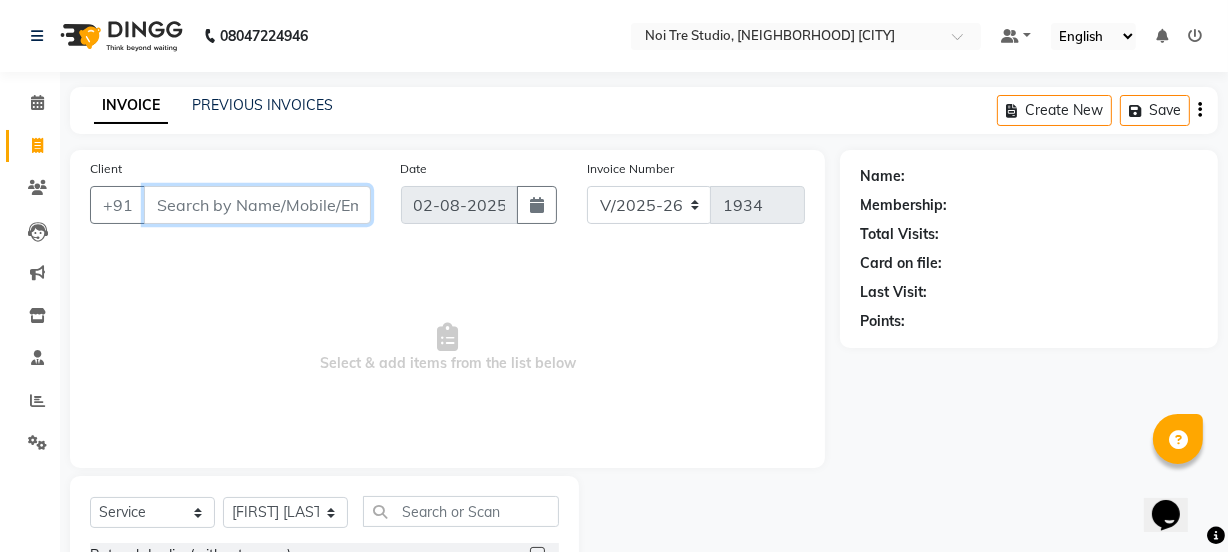 click on "Client" at bounding box center (257, 205) 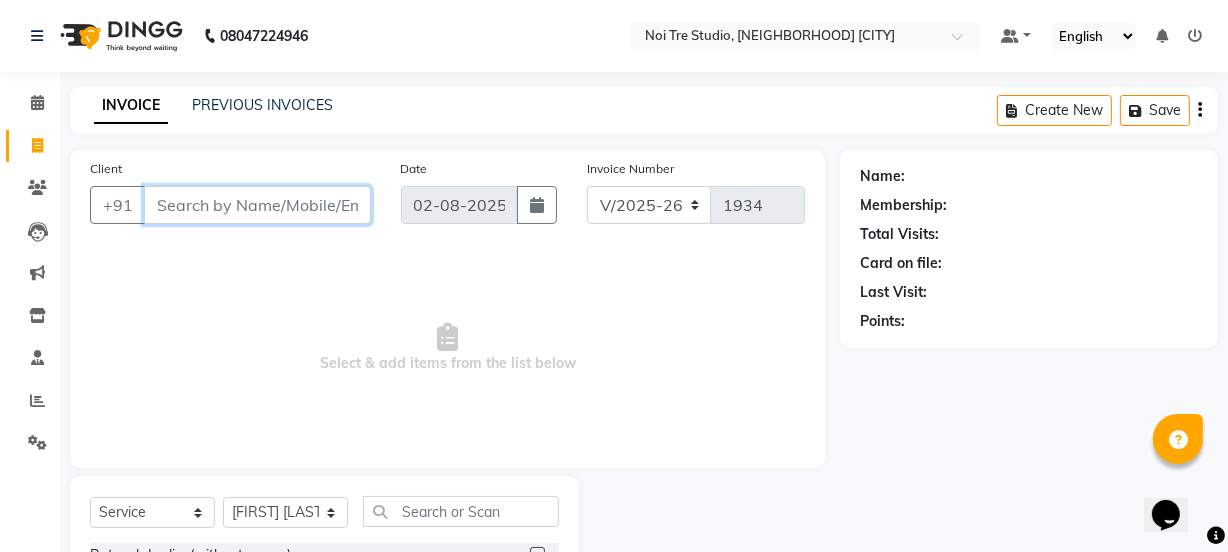 type on "8" 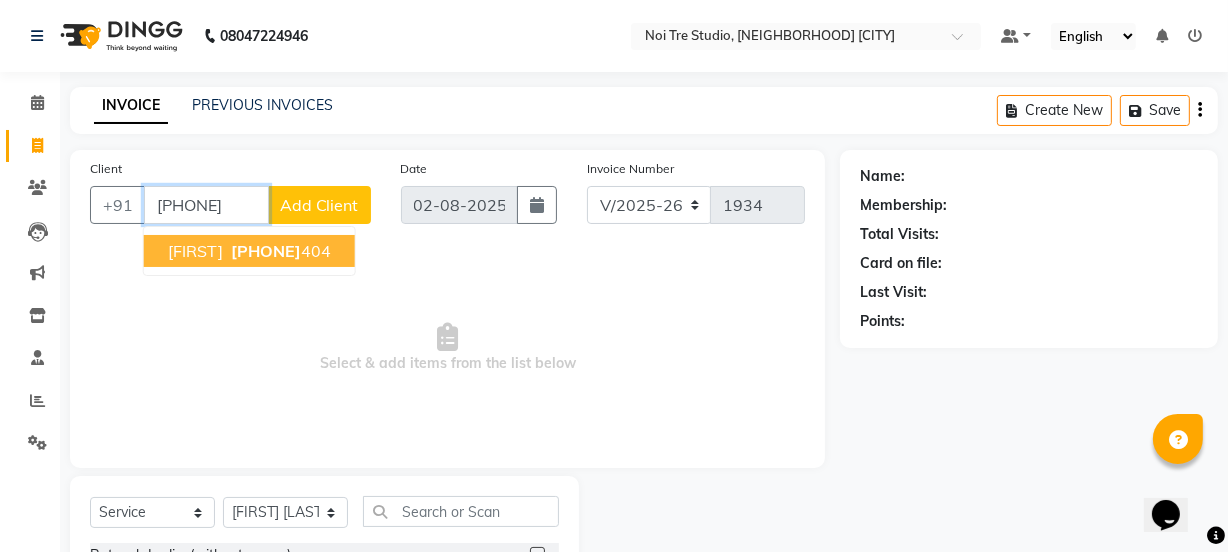 click on "[PHONE]" at bounding box center [266, 251] 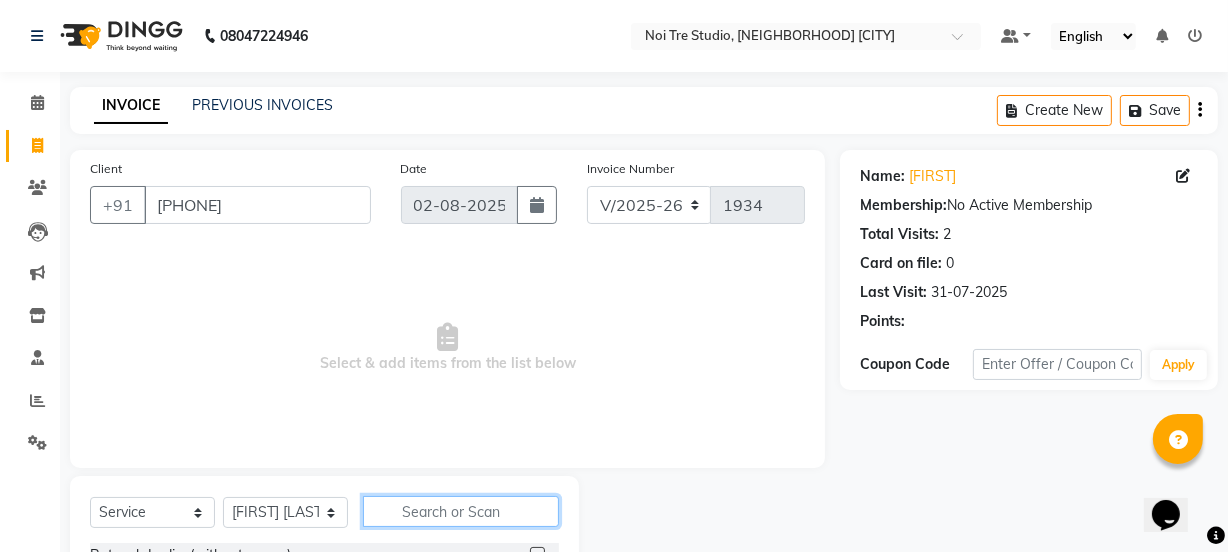 click 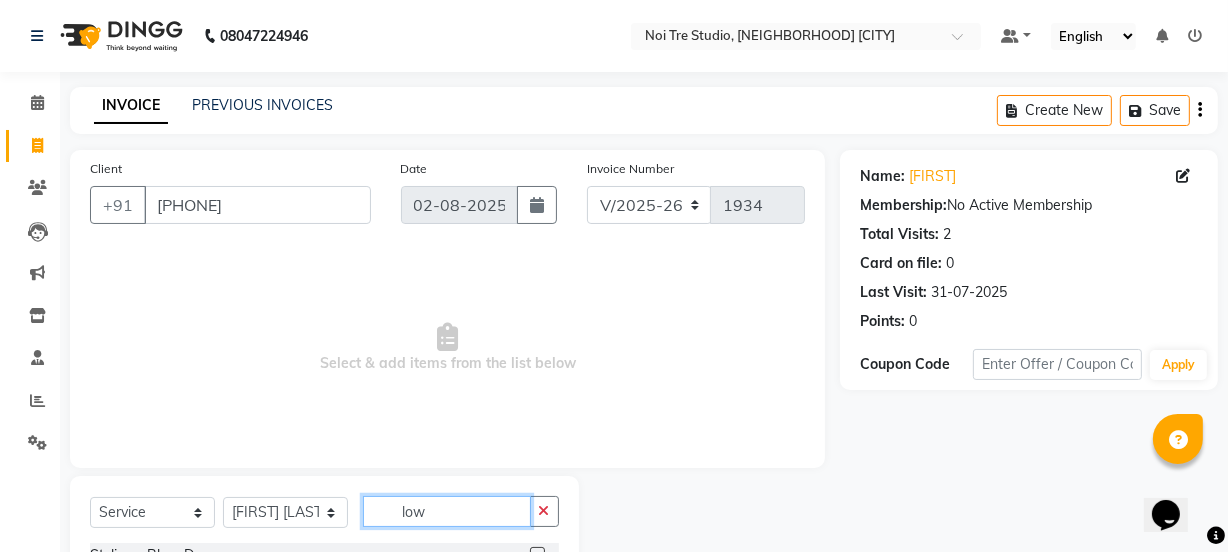 scroll, scrollTop: 79, scrollLeft: 0, axis: vertical 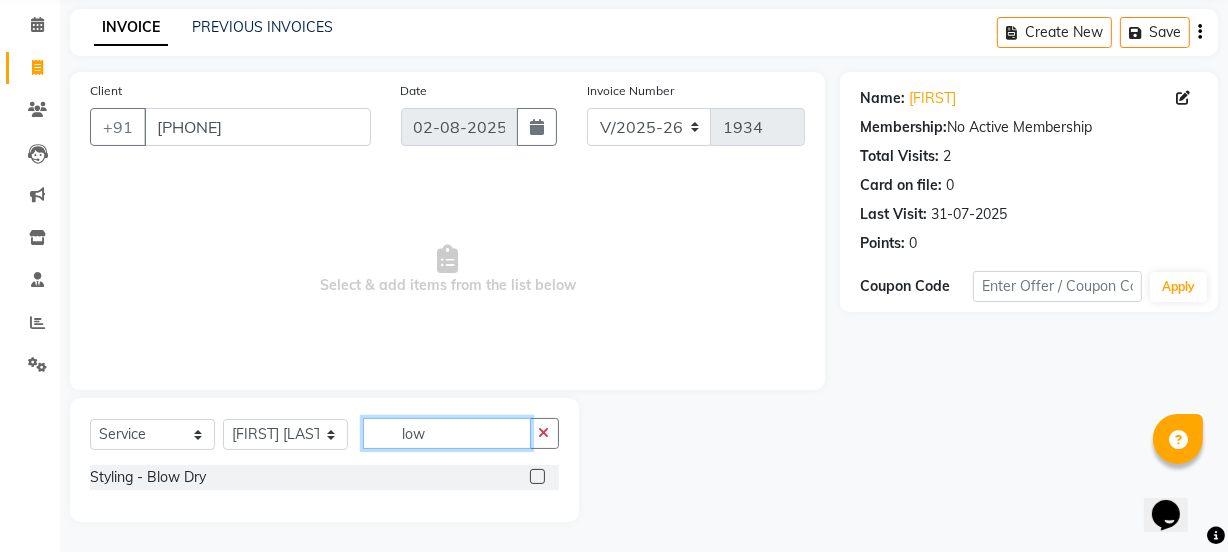 type on "low" 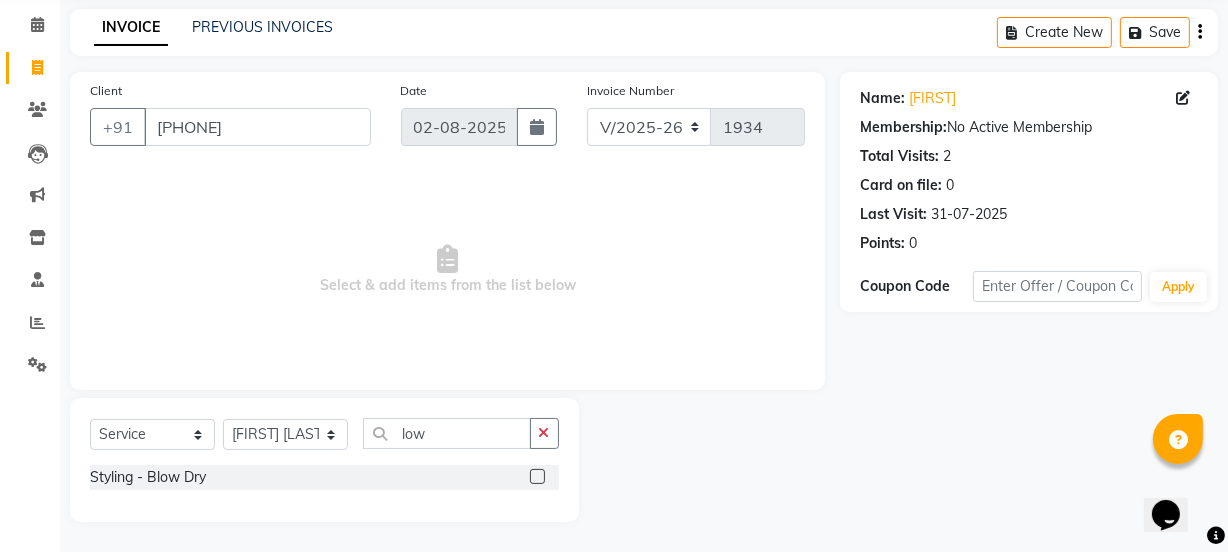 click 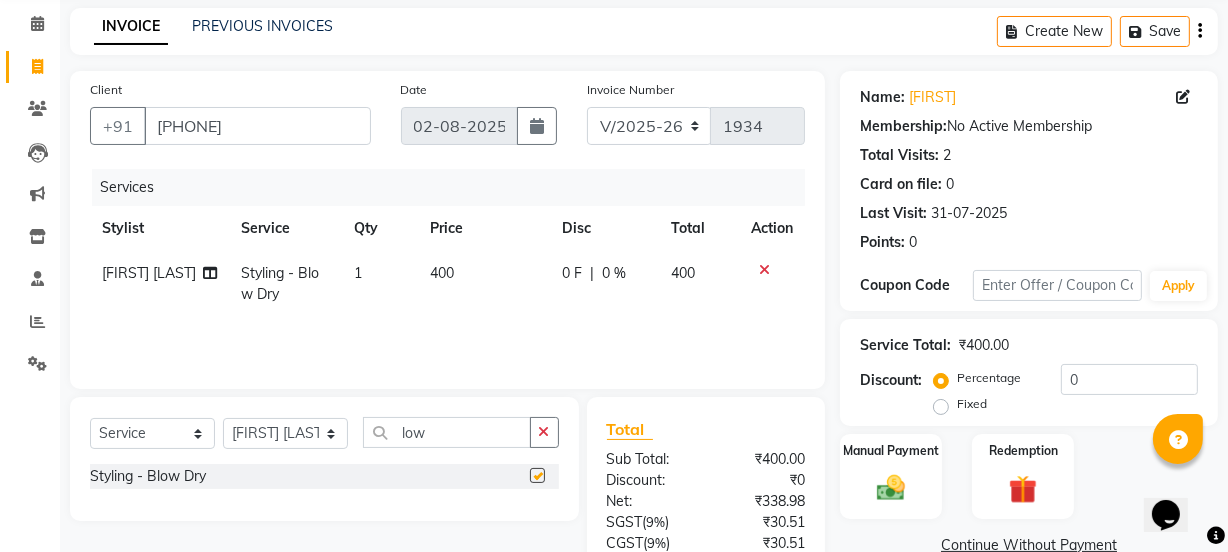 checkbox on "false" 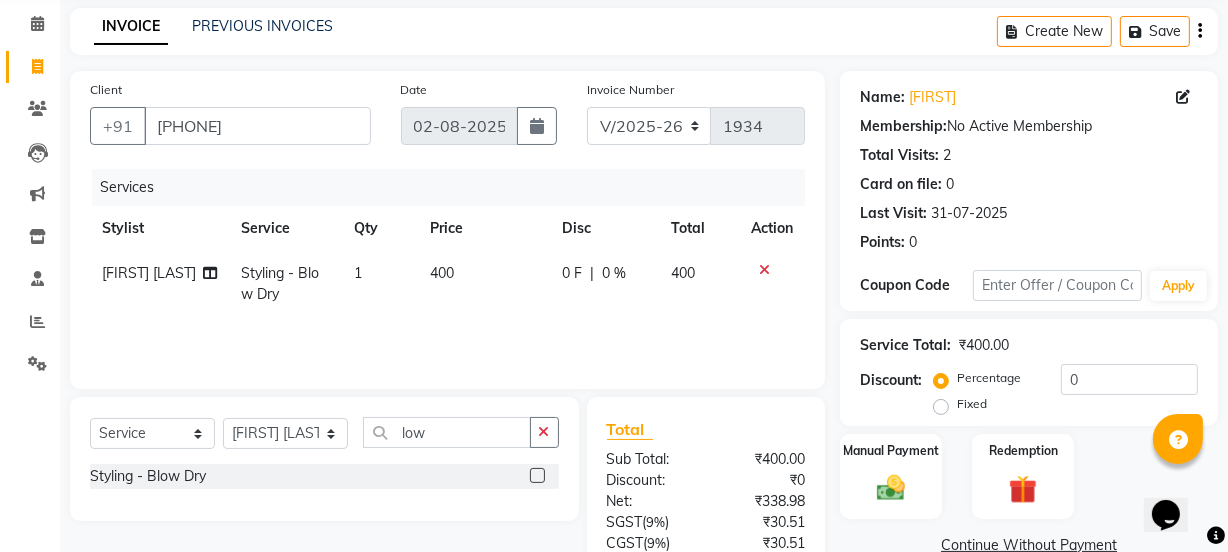 scroll, scrollTop: 249, scrollLeft: 0, axis: vertical 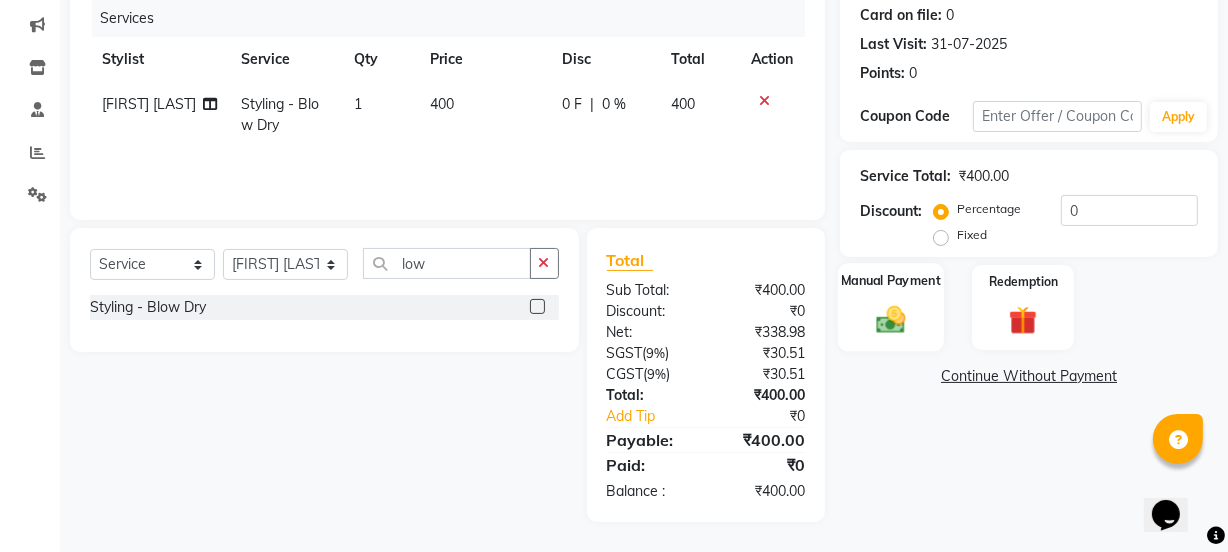 click 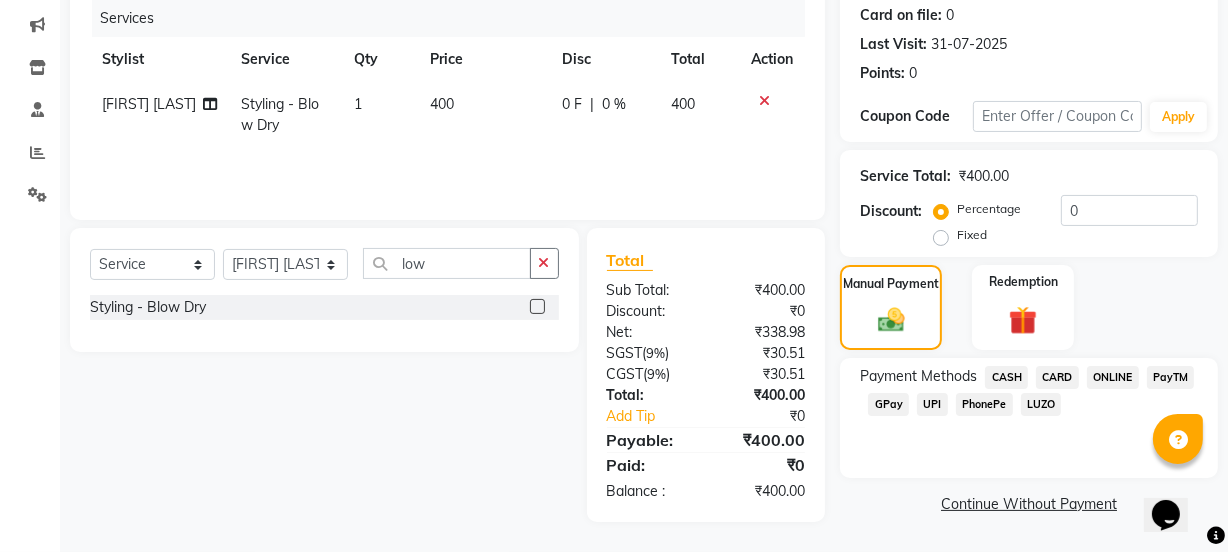 click on "UPI" 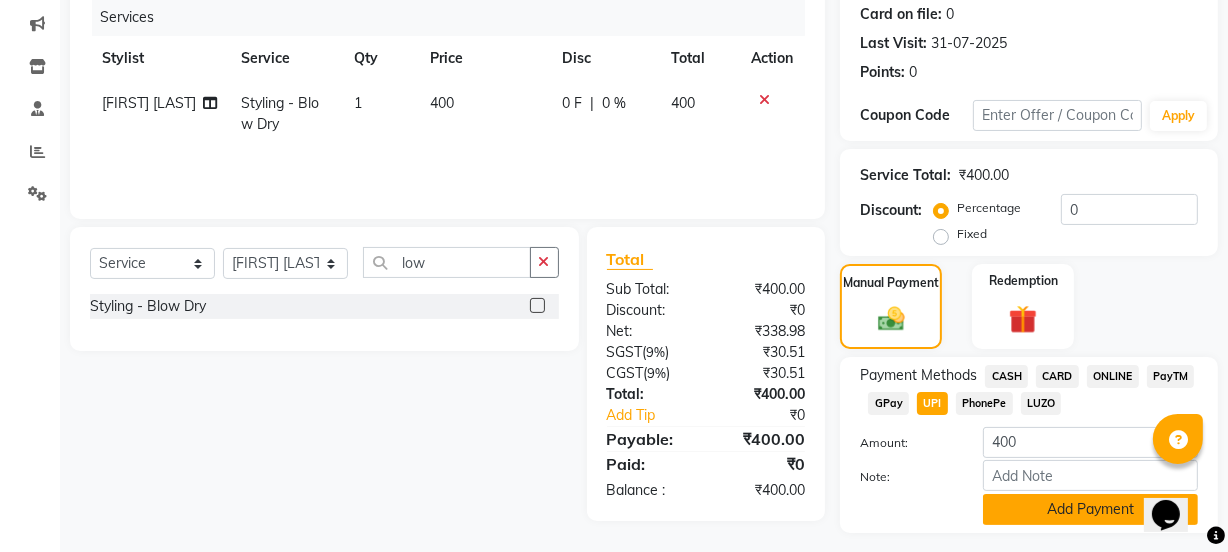 click on "Add Payment" 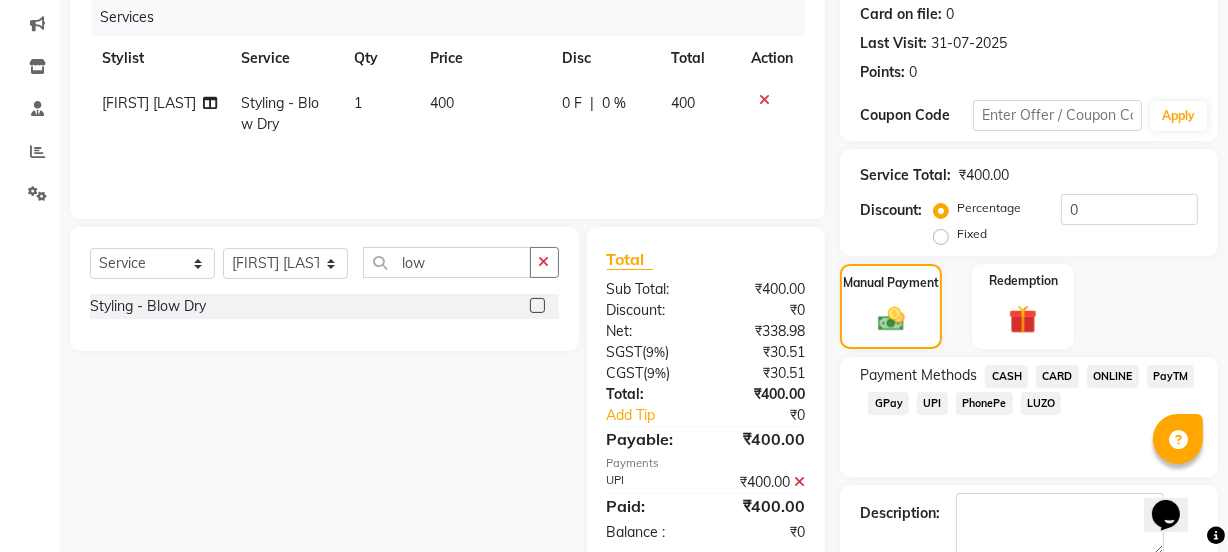 scroll, scrollTop: 0, scrollLeft: 0, axis: both 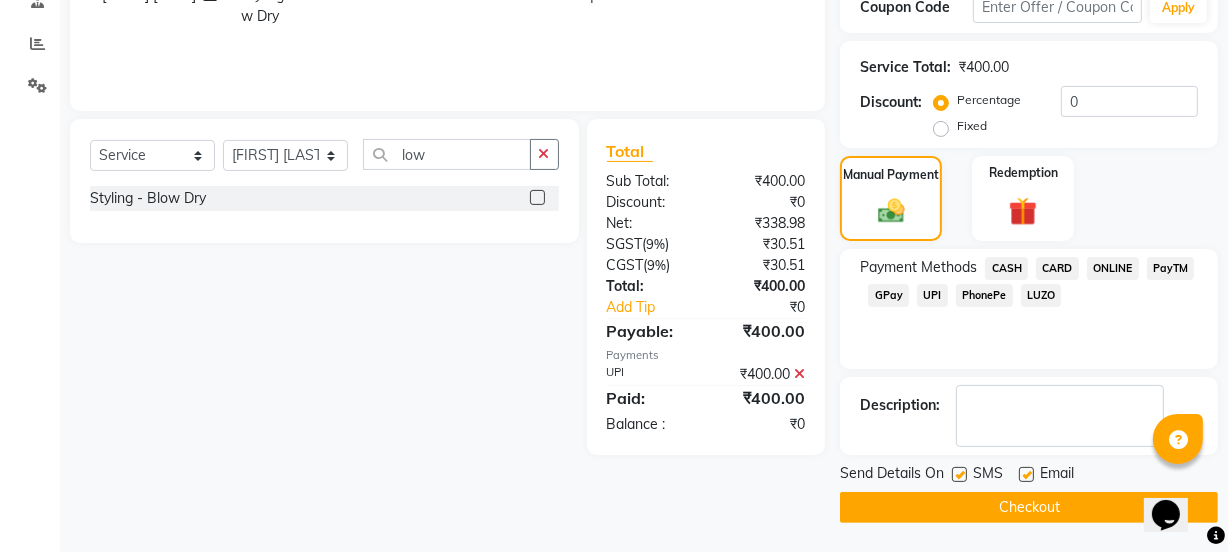click on "Checkout" 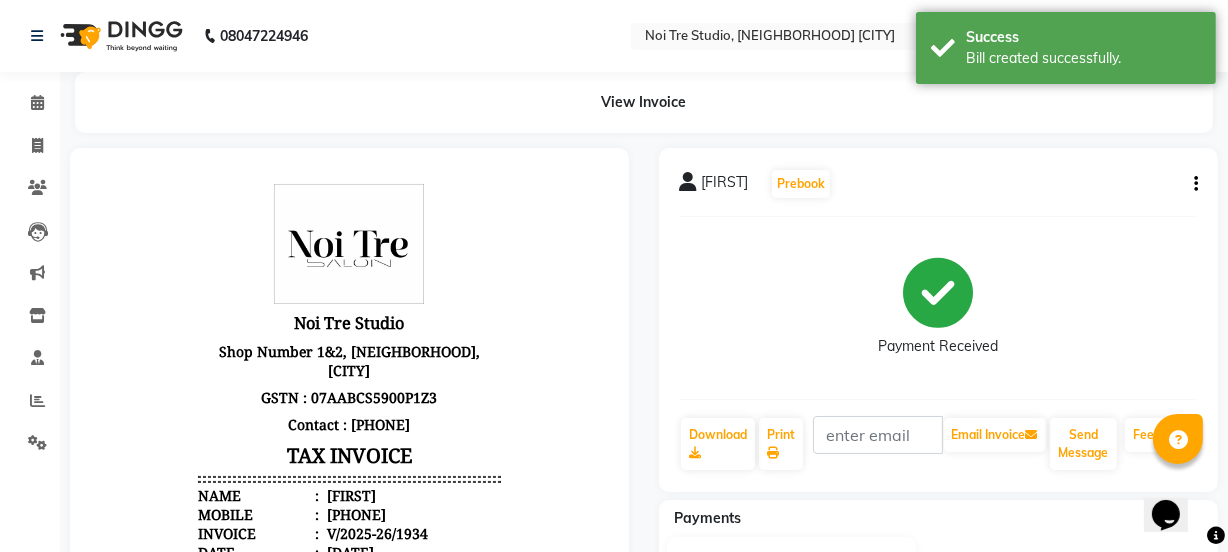 scroll, scrollTop: 0, scrollLeft: 0, axis: both 